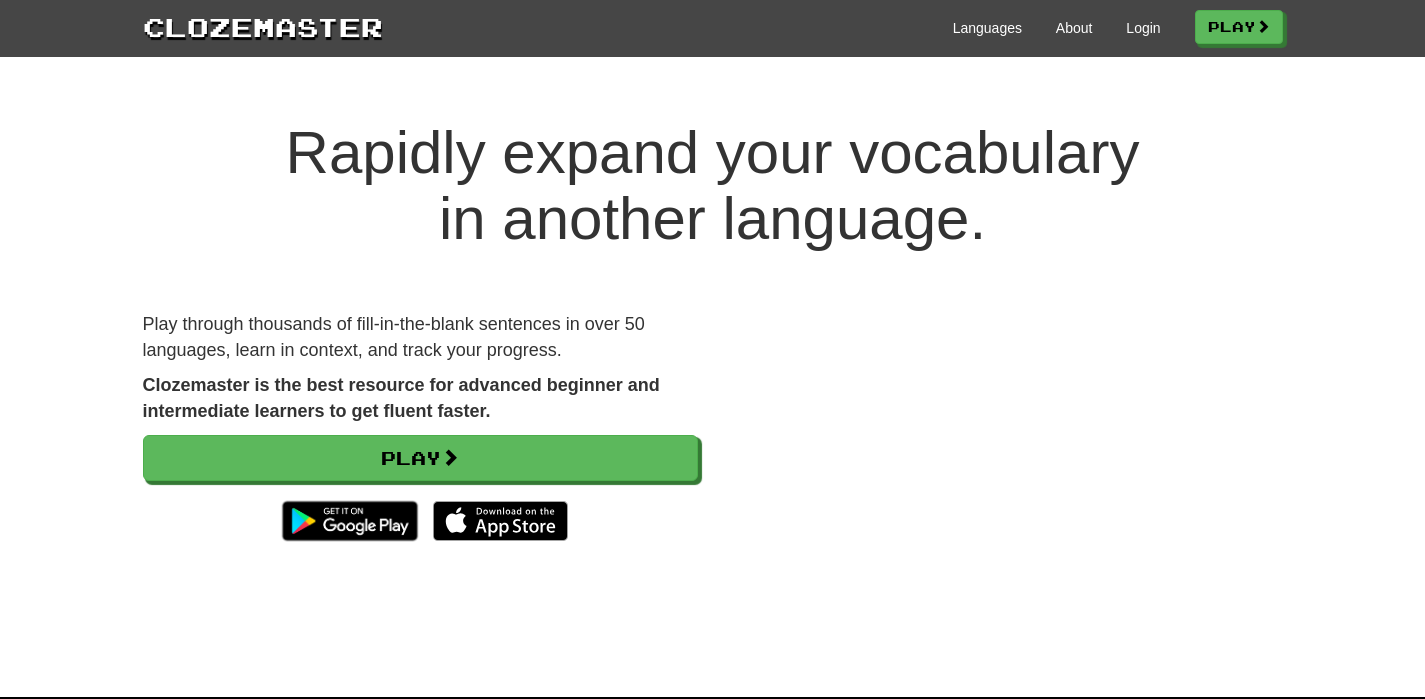 scroll, scrollTop: 0, scrollLeft: 0, axis: both 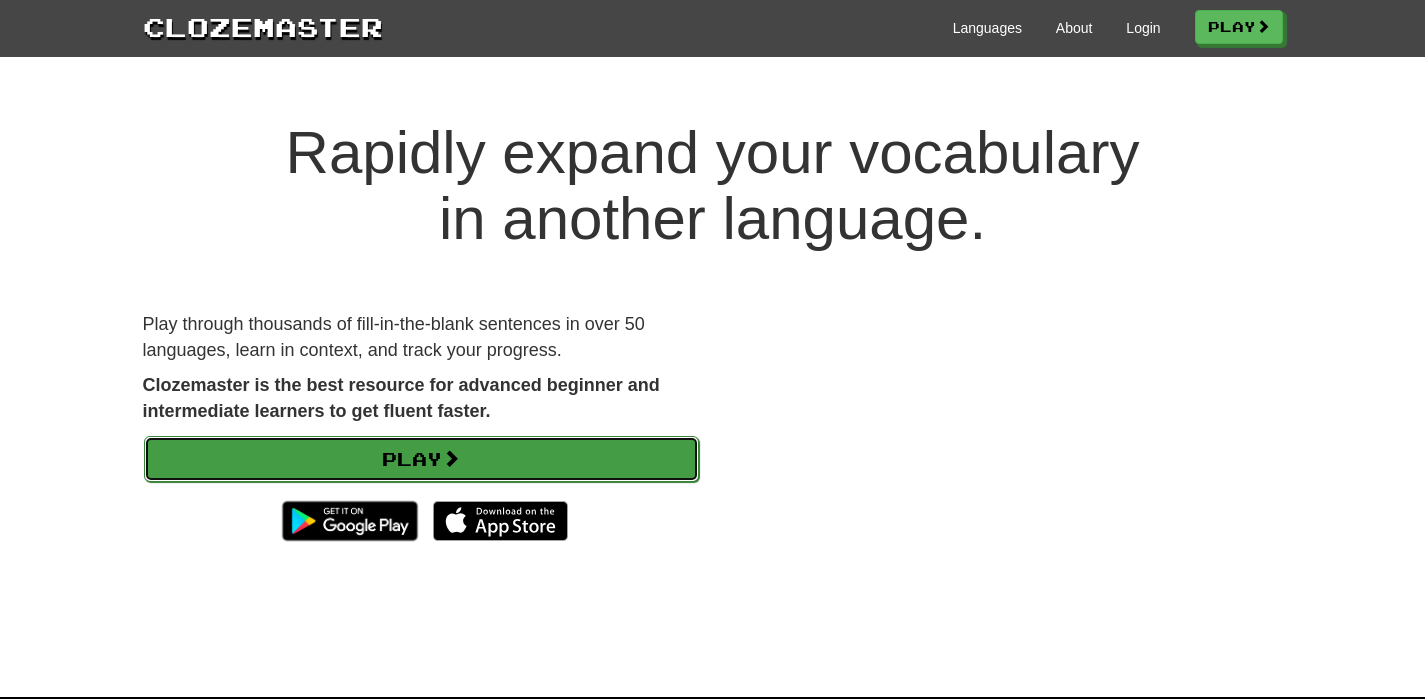 click on "Play" at bounding box center (421, 459) 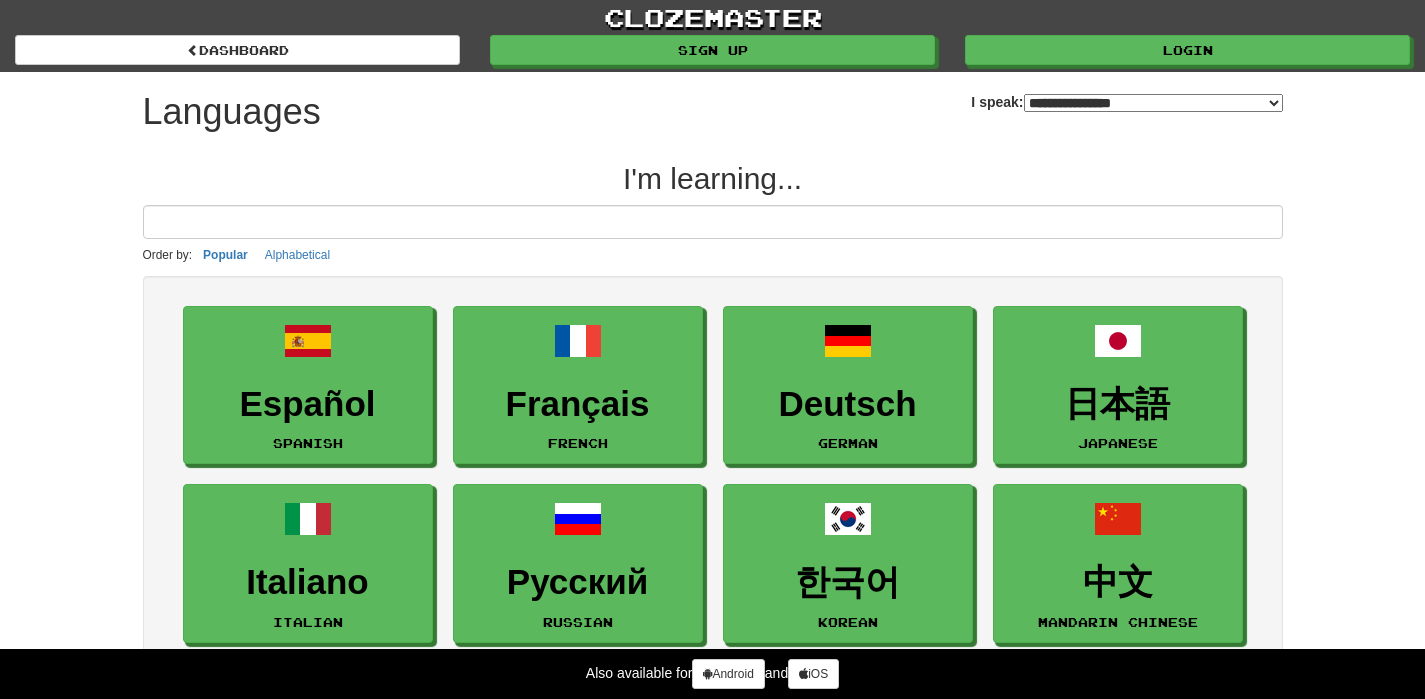 select on "*******" 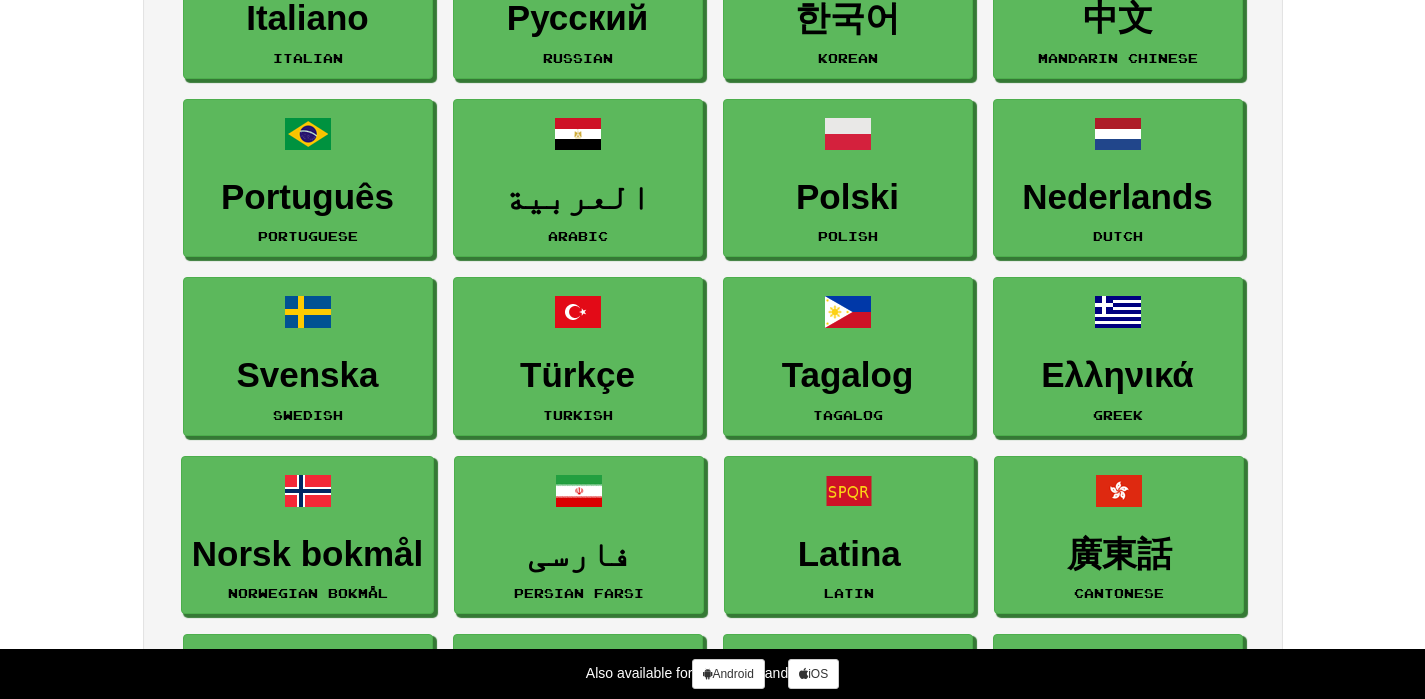 scroll, scrollTop: 567, scrollLeft: 0, axis: vertical 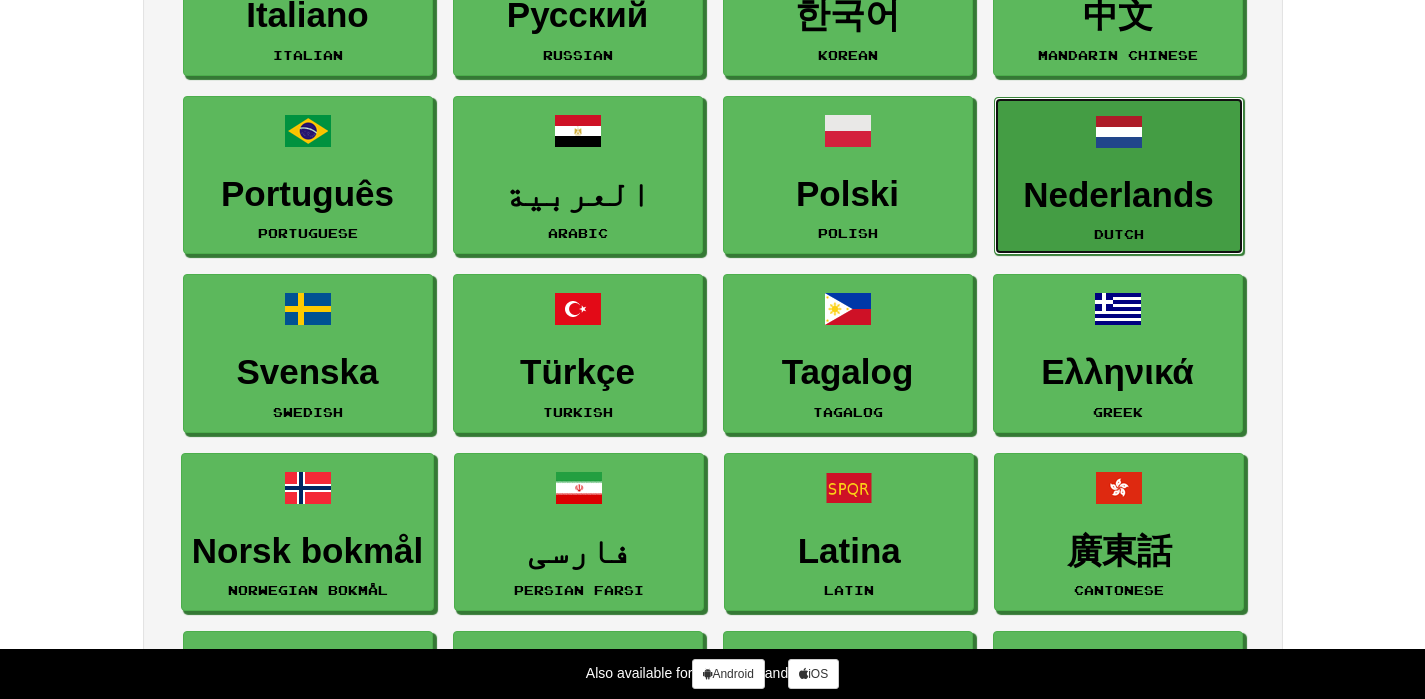 click on "Nederlands" at bounding box center [1119, 195] 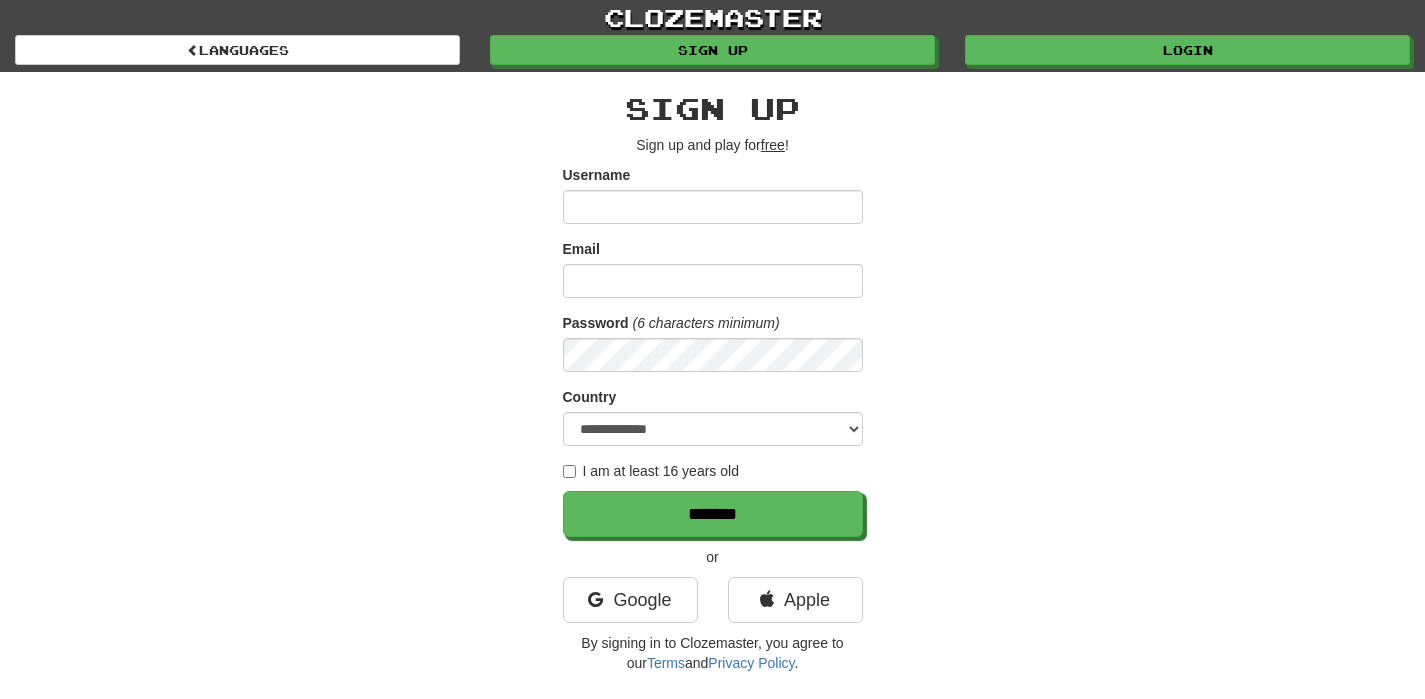 scroll, scrollTop: 0, scrollLeft: 0, axis: both 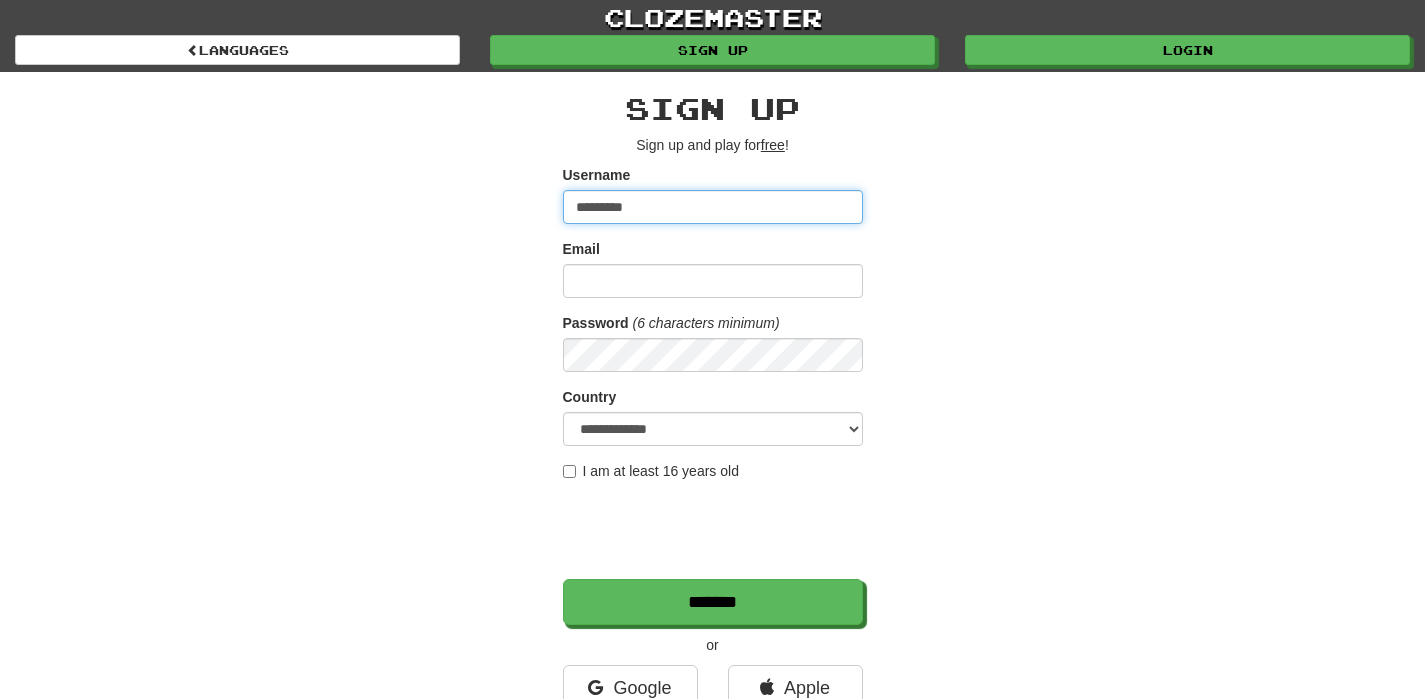 type on "*********" 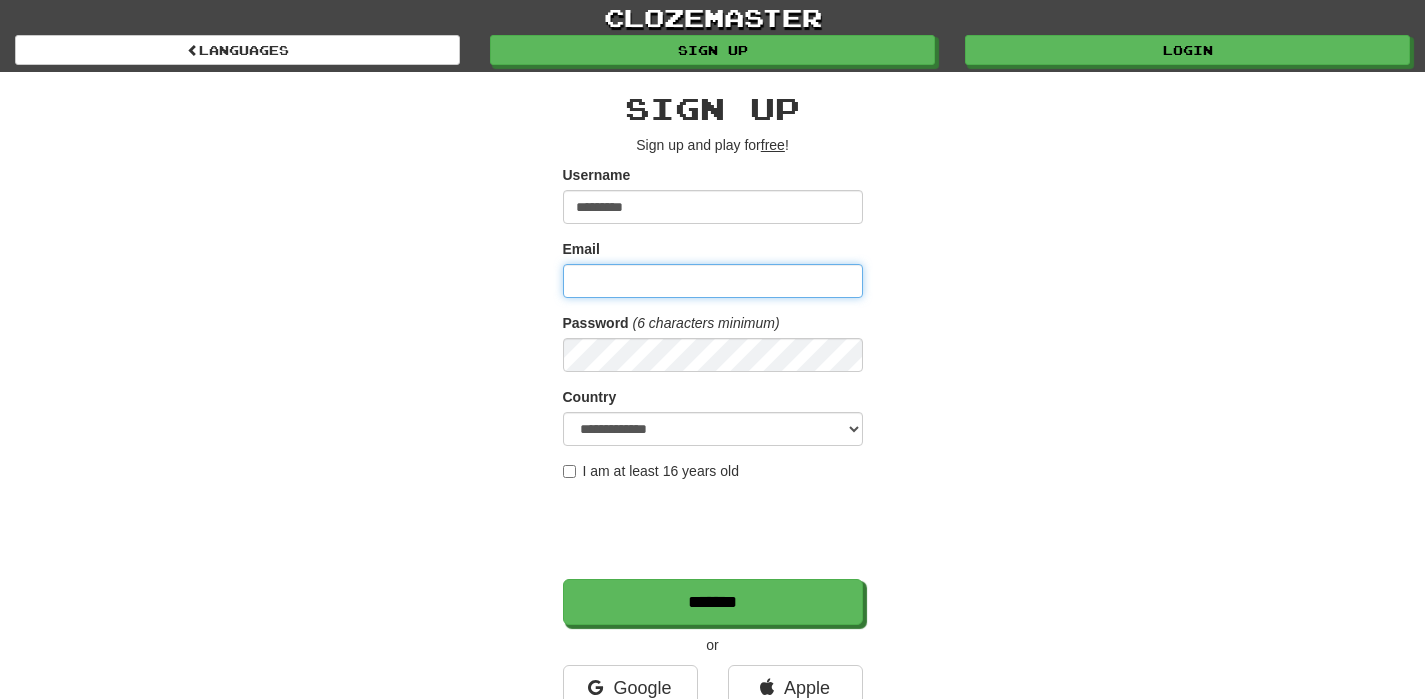 click on "Email" at bounding box center (713, 281) 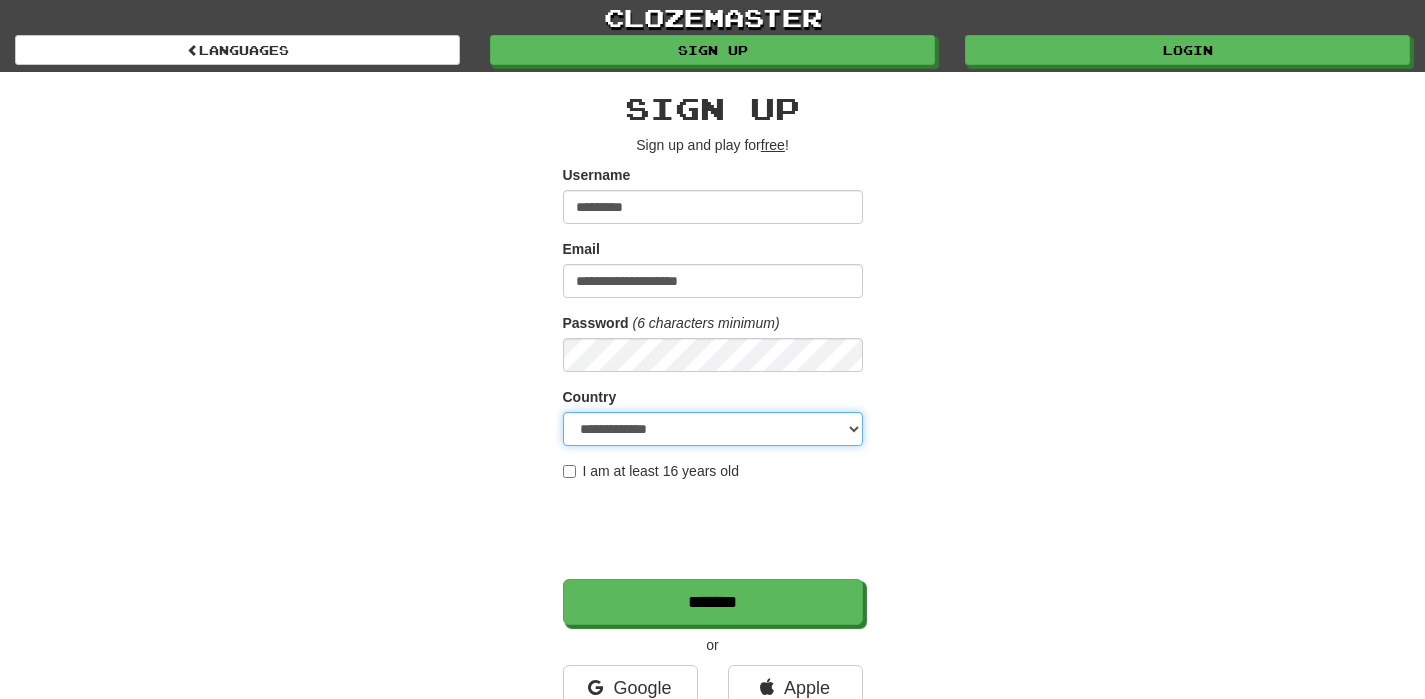 click on "**********" at bounding box center [713, 429] 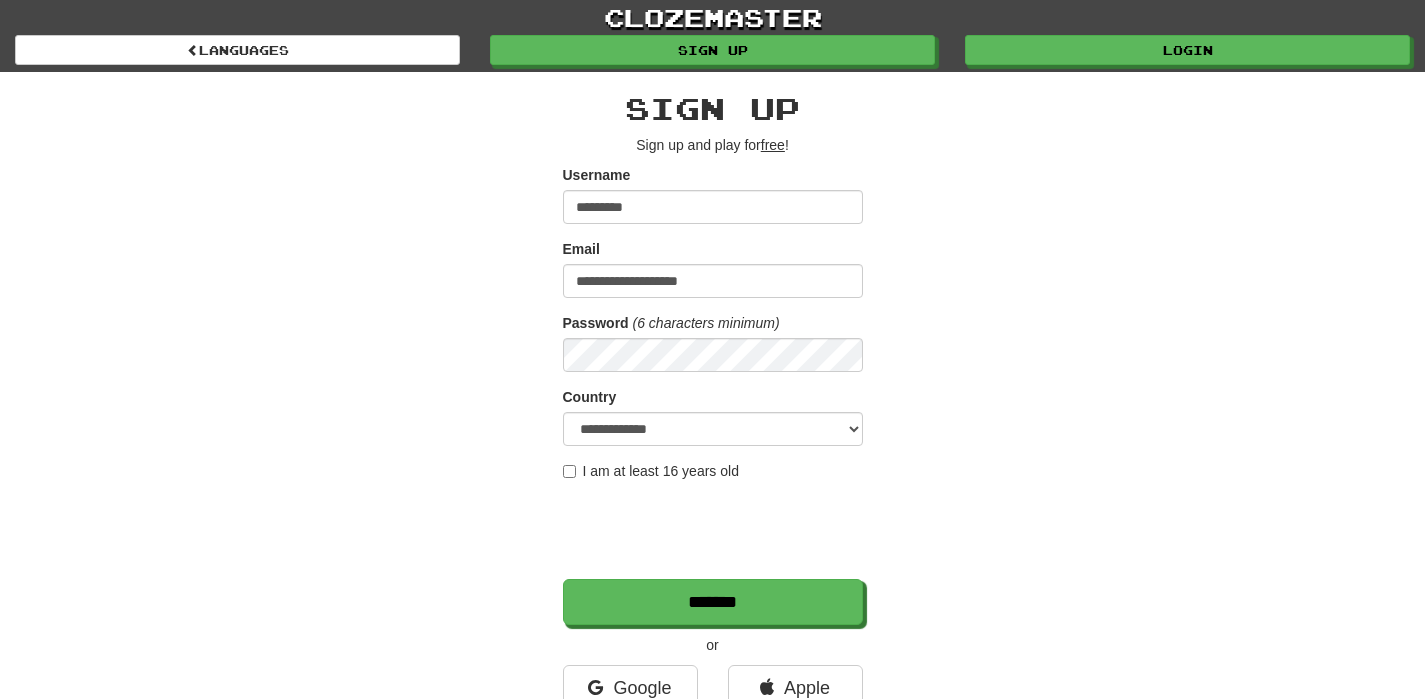 click on "I am at least 16 years old" at bounding box center (651, 471) 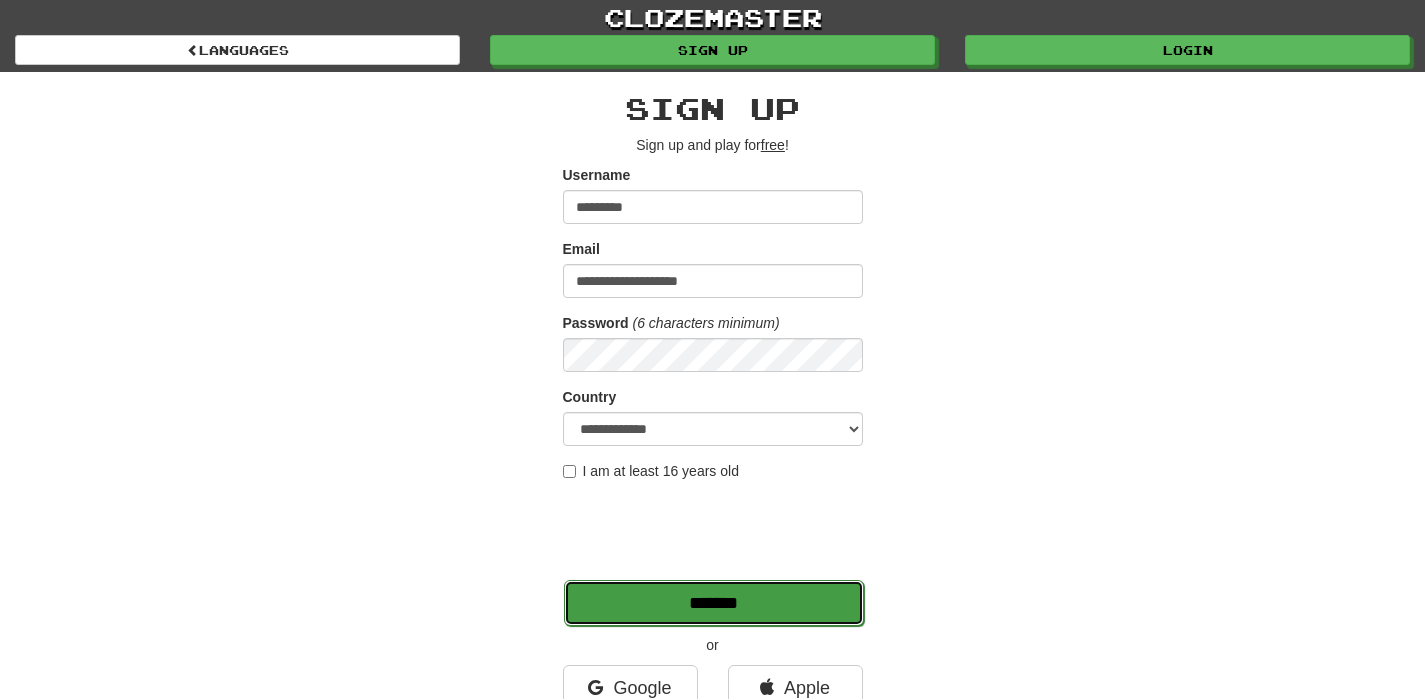 click on "*******" at bounding box center (714, 603) 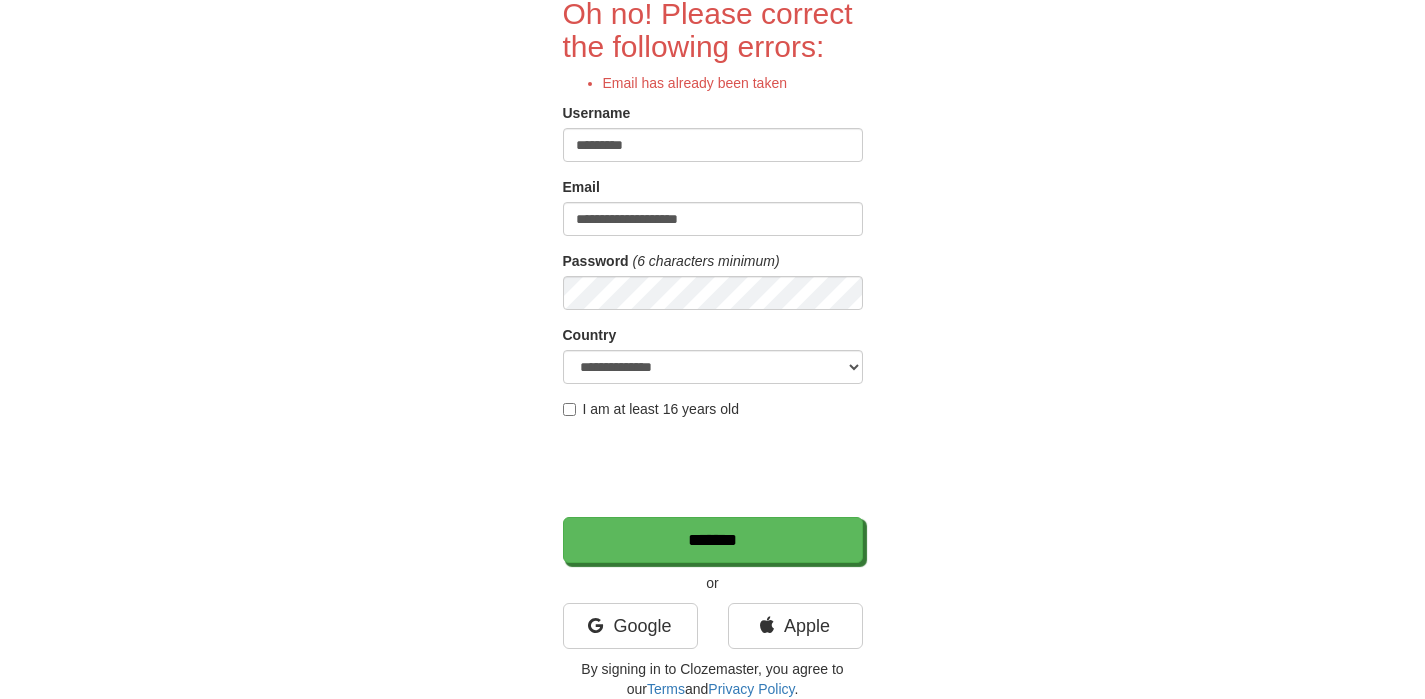 scroll, scrollTop: 193, scrollLeft: 0, axis: vertical 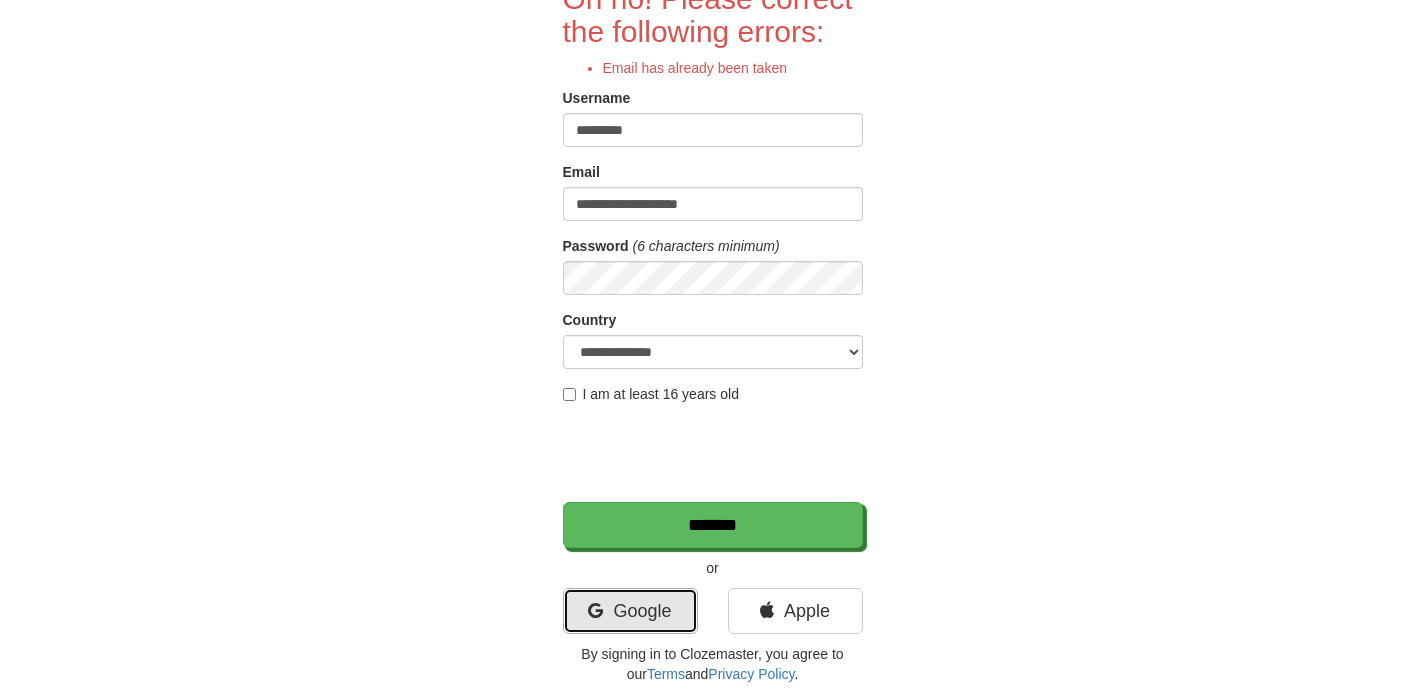 click on "Google" at bounding box center [630, 611] 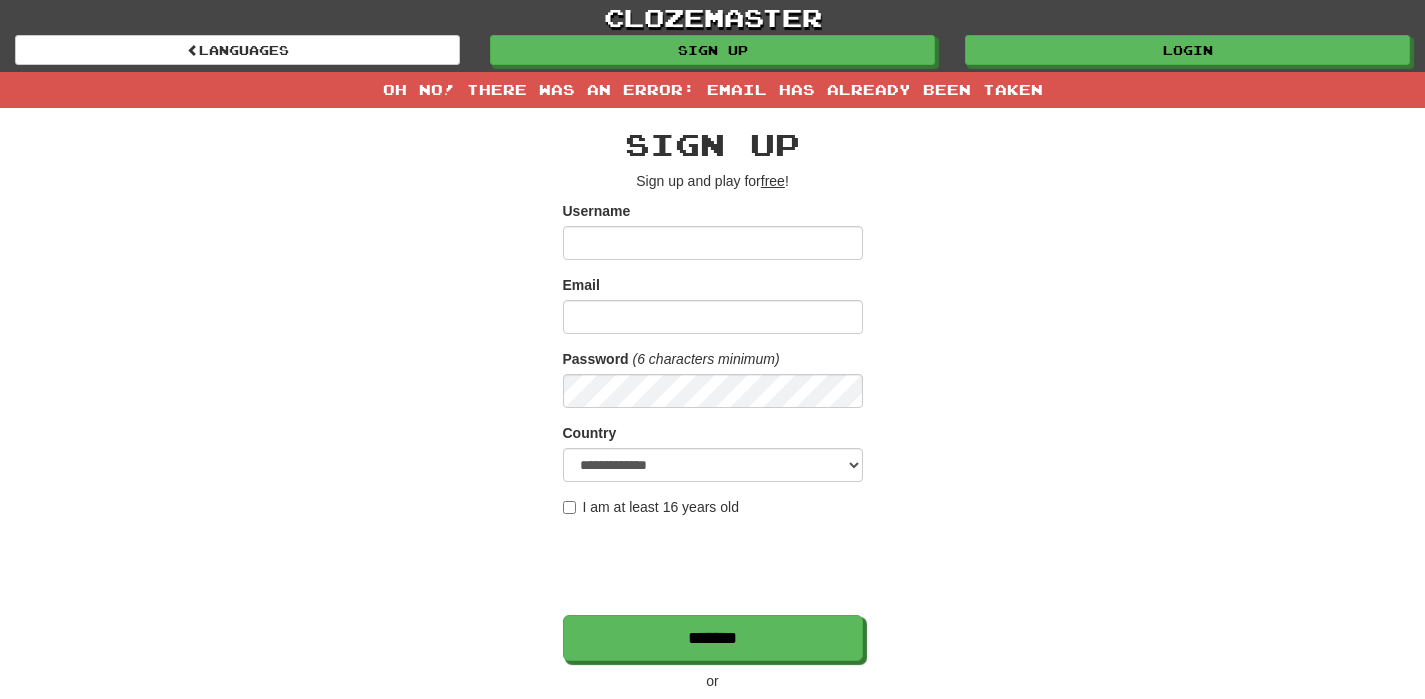 scroll, scrollTop: 0, scrollLeft: 0, axis: both 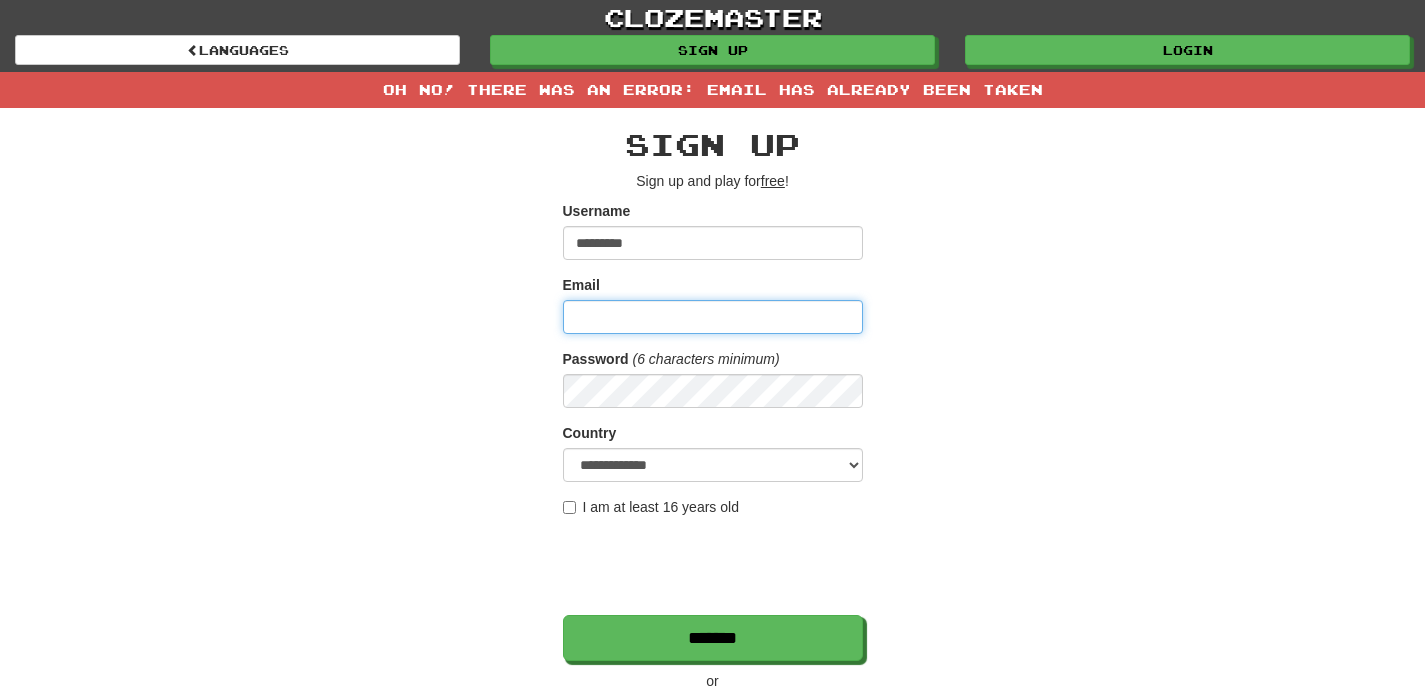 click on "Email" at bounding box center (713, 317) 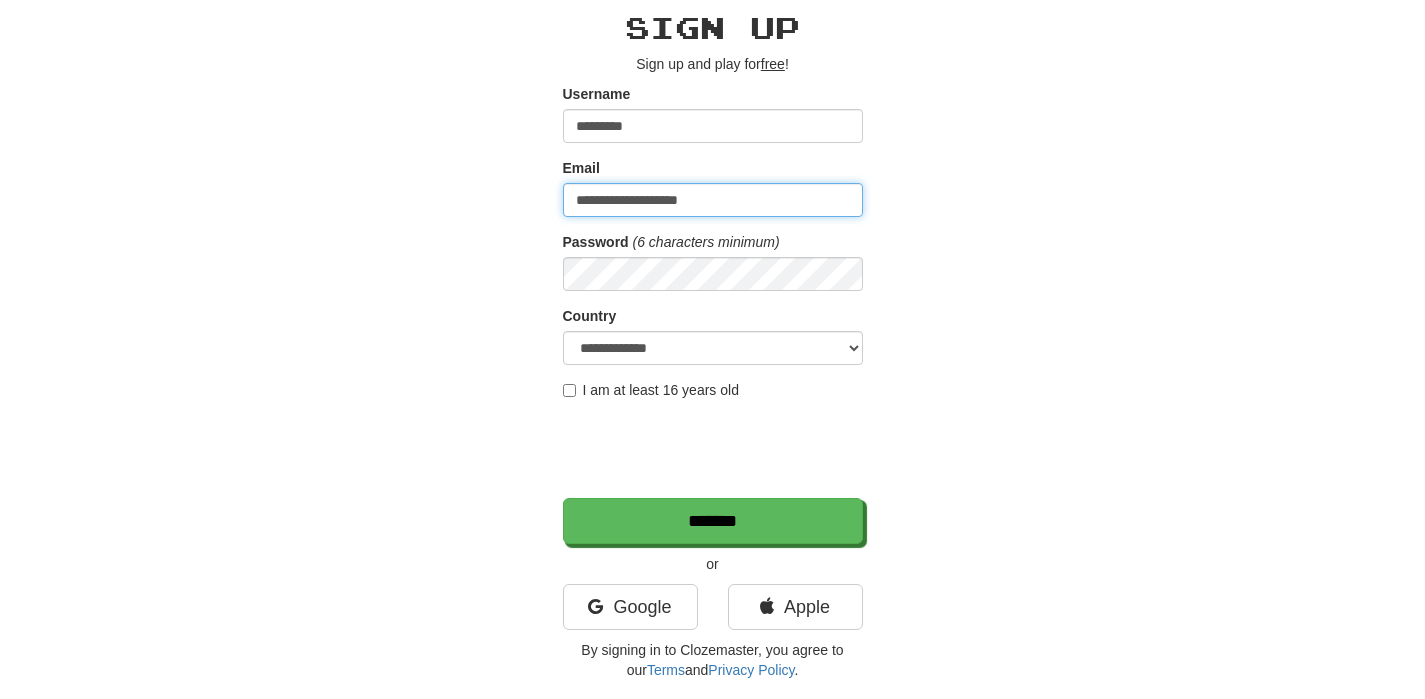 scroll, scrollTop: 119, scrollLeft: 0, axis: vertical 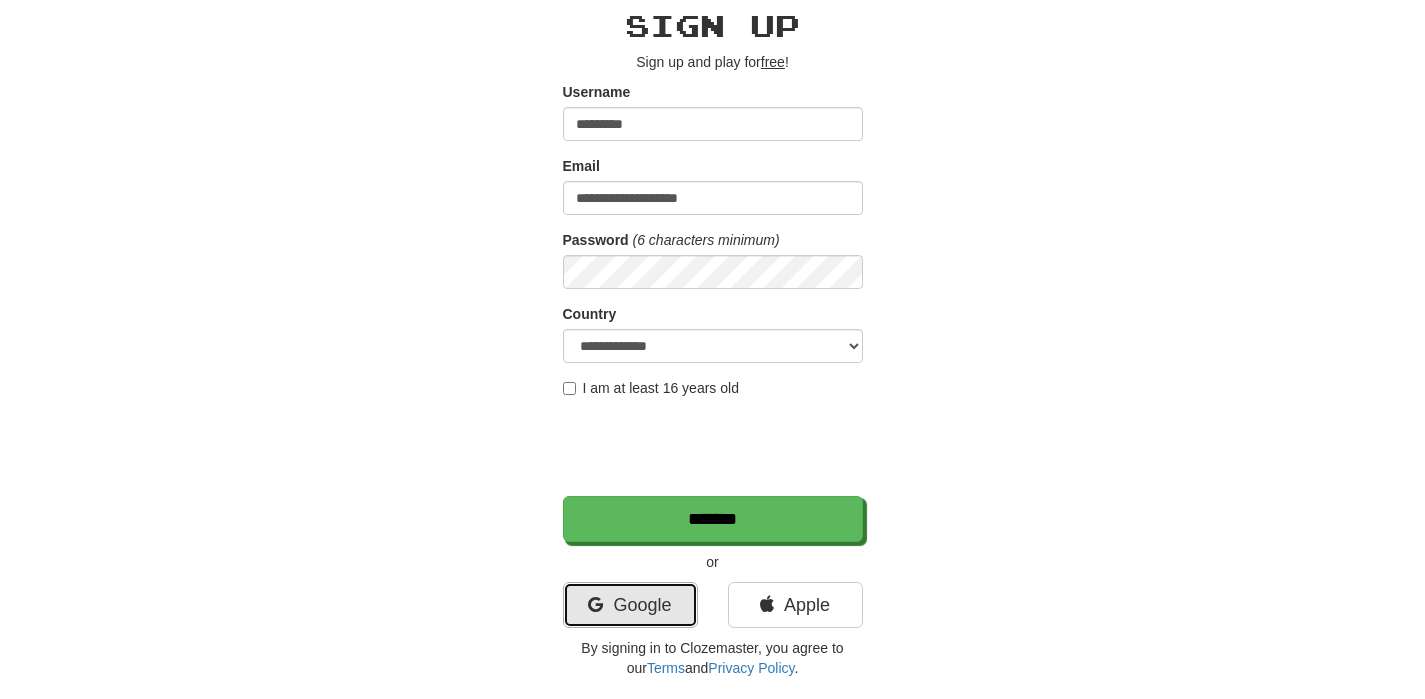 click on "Google" at bounding box center [630, 605] 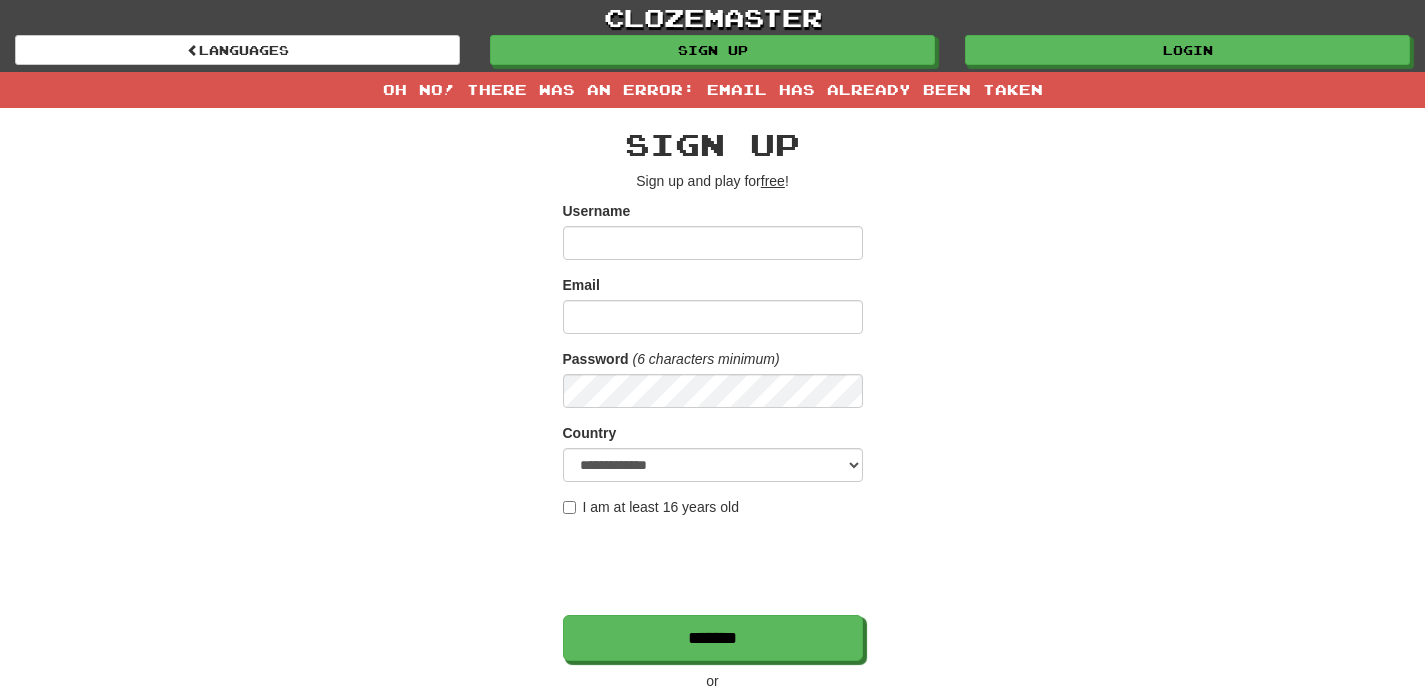 scroll, scrollTop: 0, scrollLeft: 0, axis: both 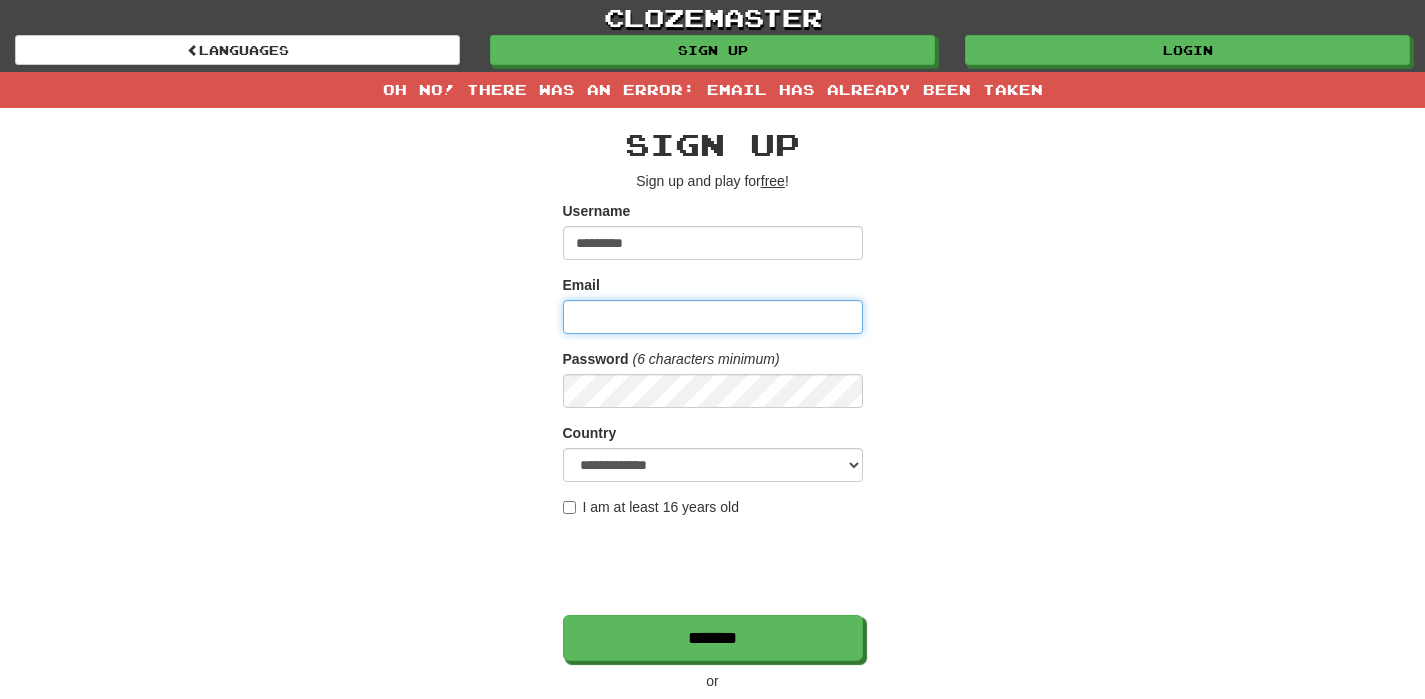 click on "Email" at bounding box center (713, 317) 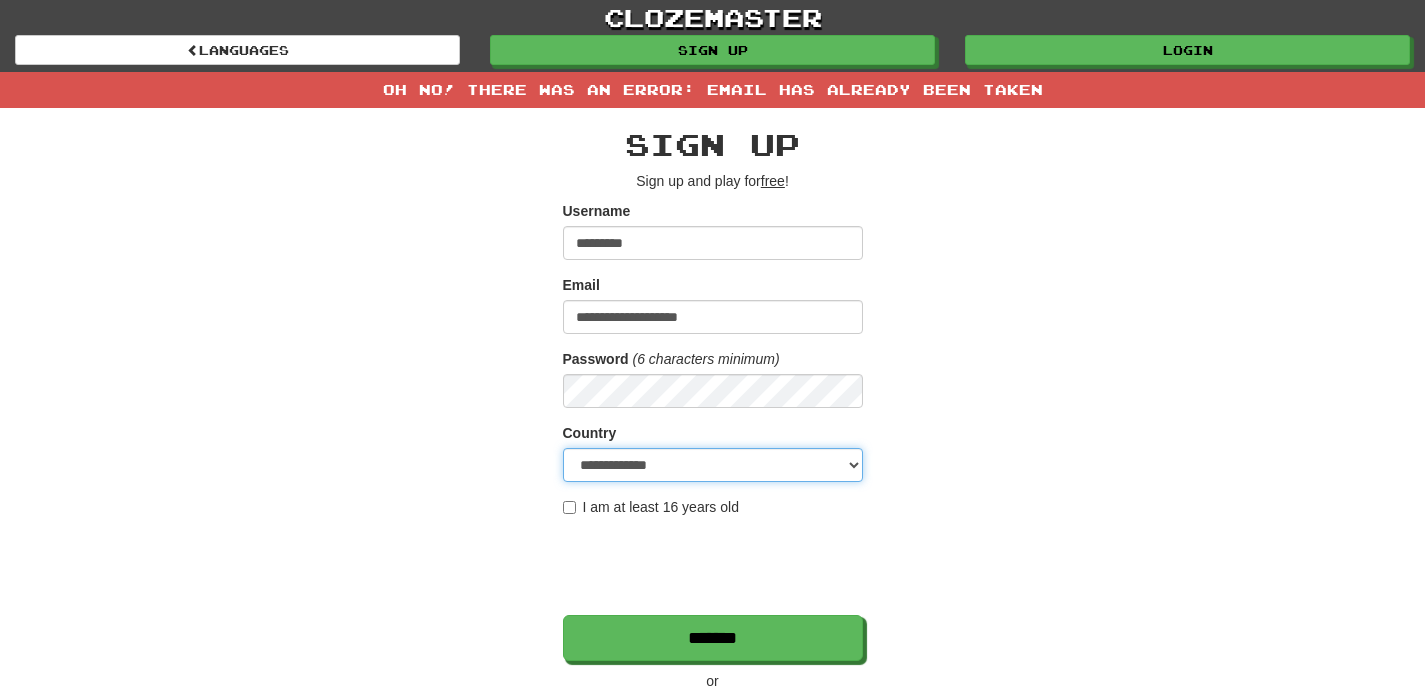 click on "**********" at bounding box center (713, 465) 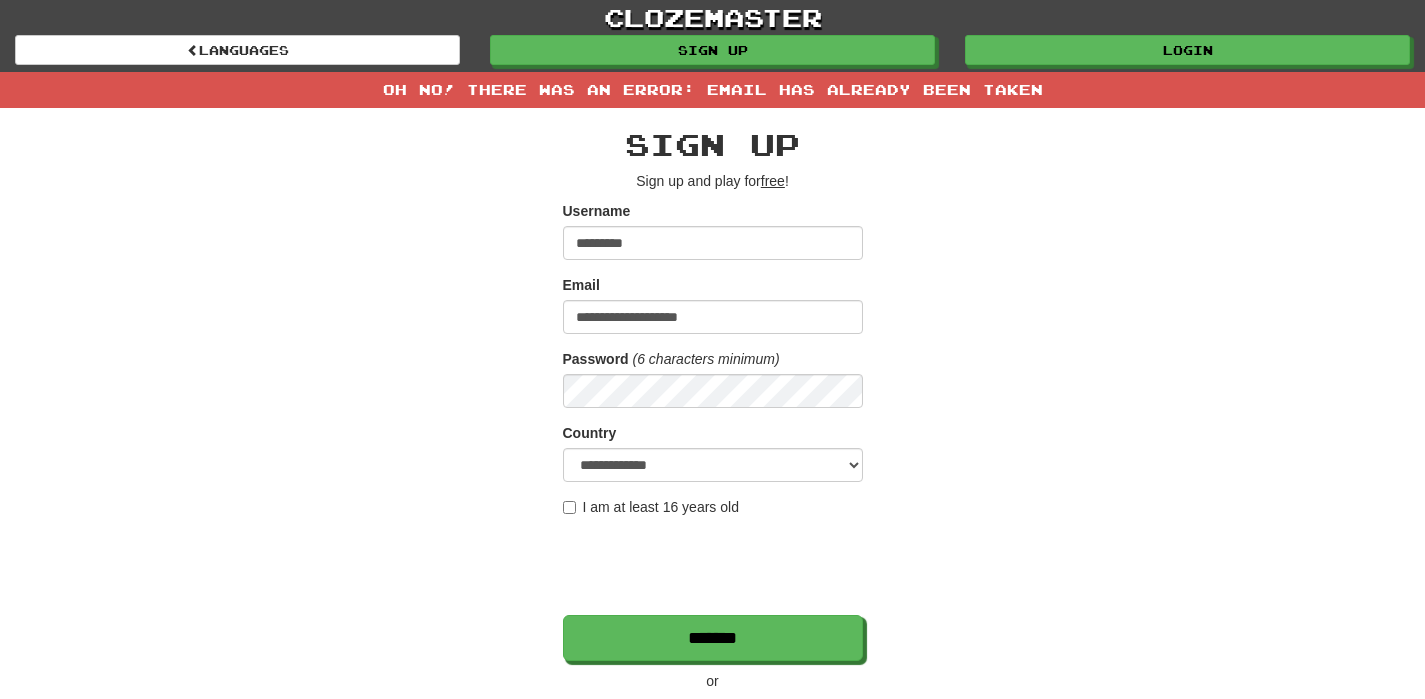 click on "I am at least 16 years old" at bounding box center (651, 507) 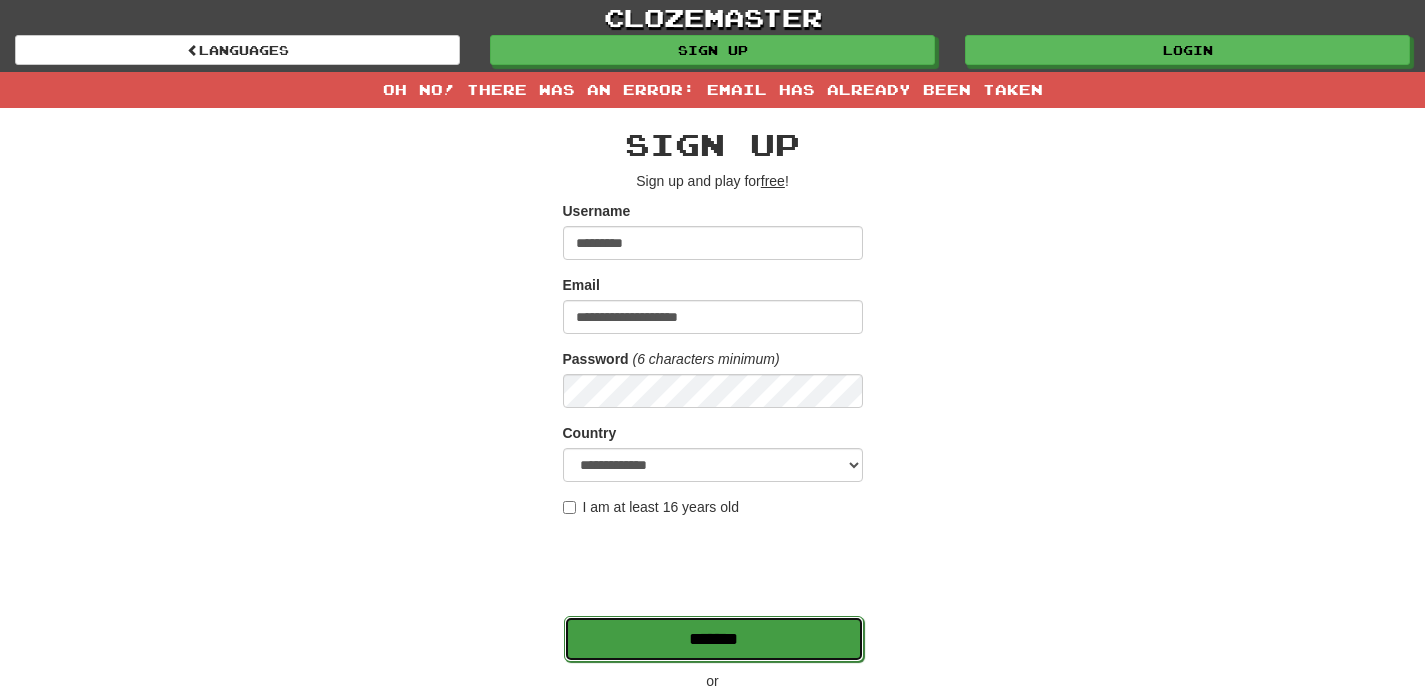 click on "*******" at bounding box center (714, 639) 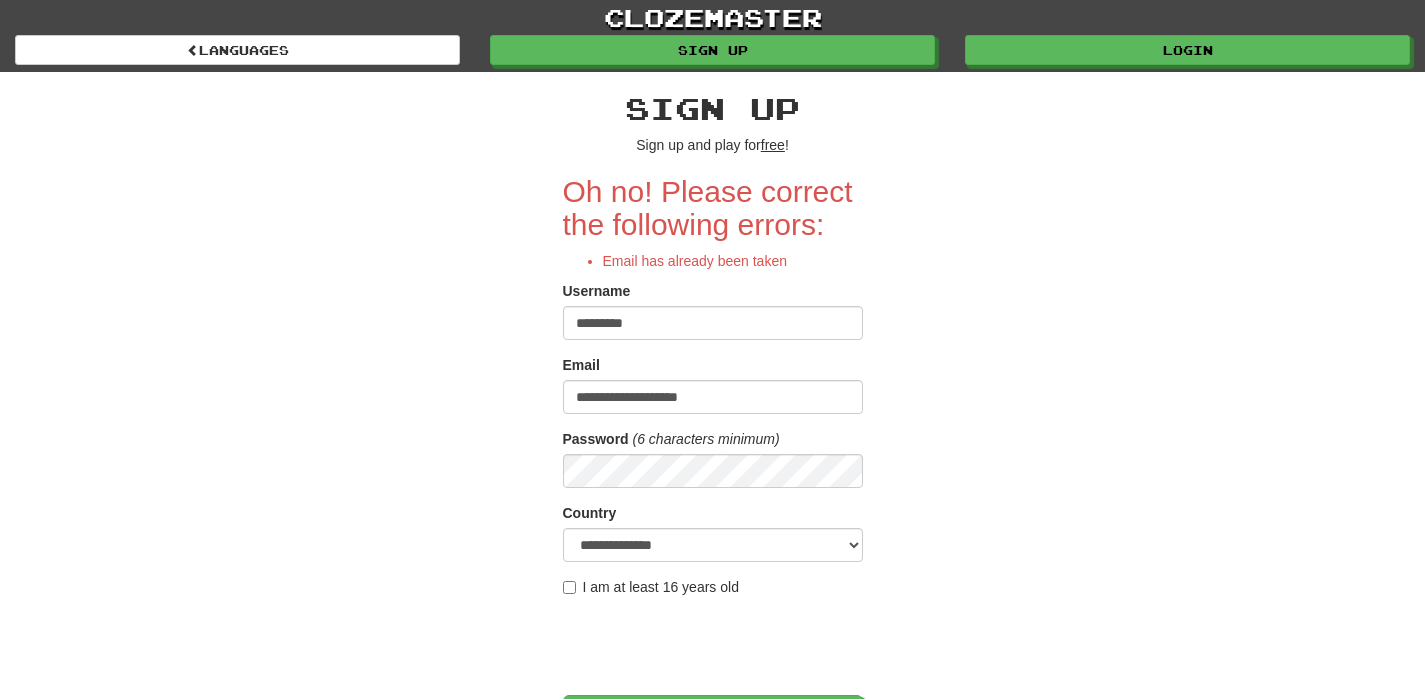 scroll, scrollTop: 4, scrollLeft: 0, axis: vertical 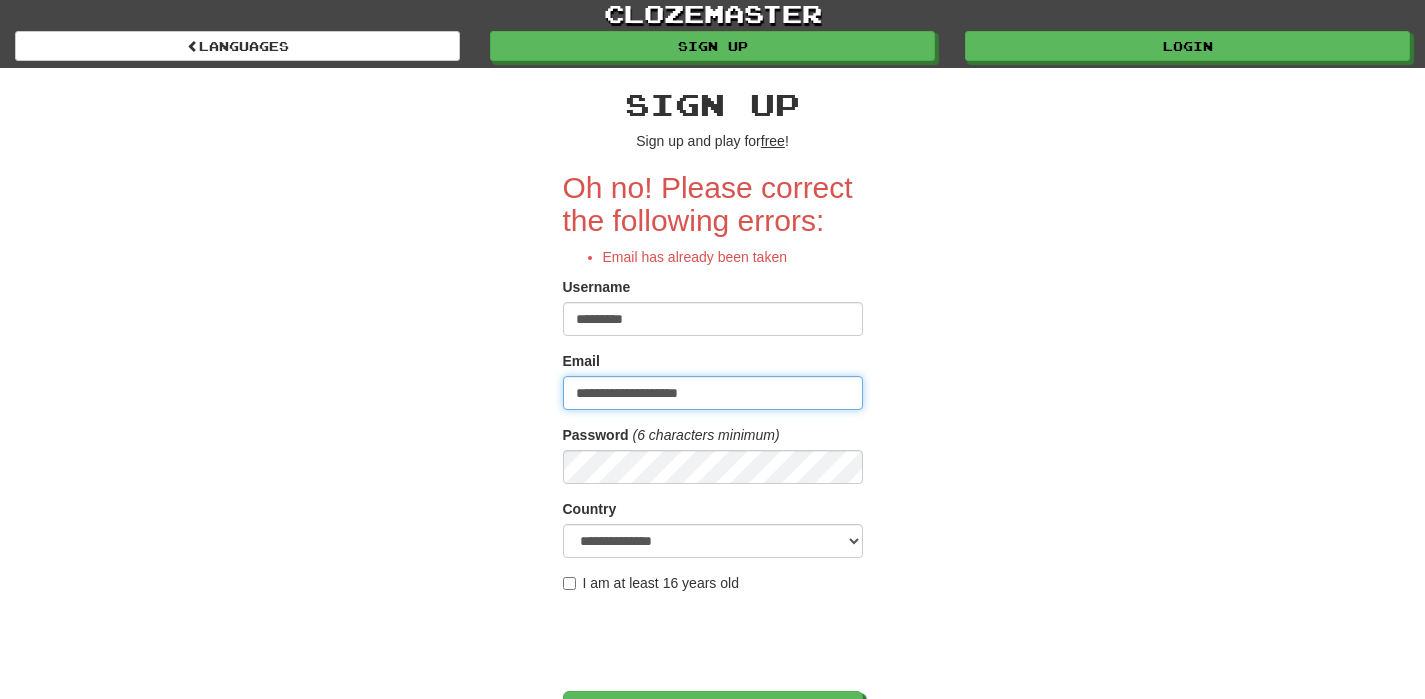 drag, startPoint x: 728, startPoint y: 395, endPoint x: 545, endPoint y: 375, distance: 184.08965 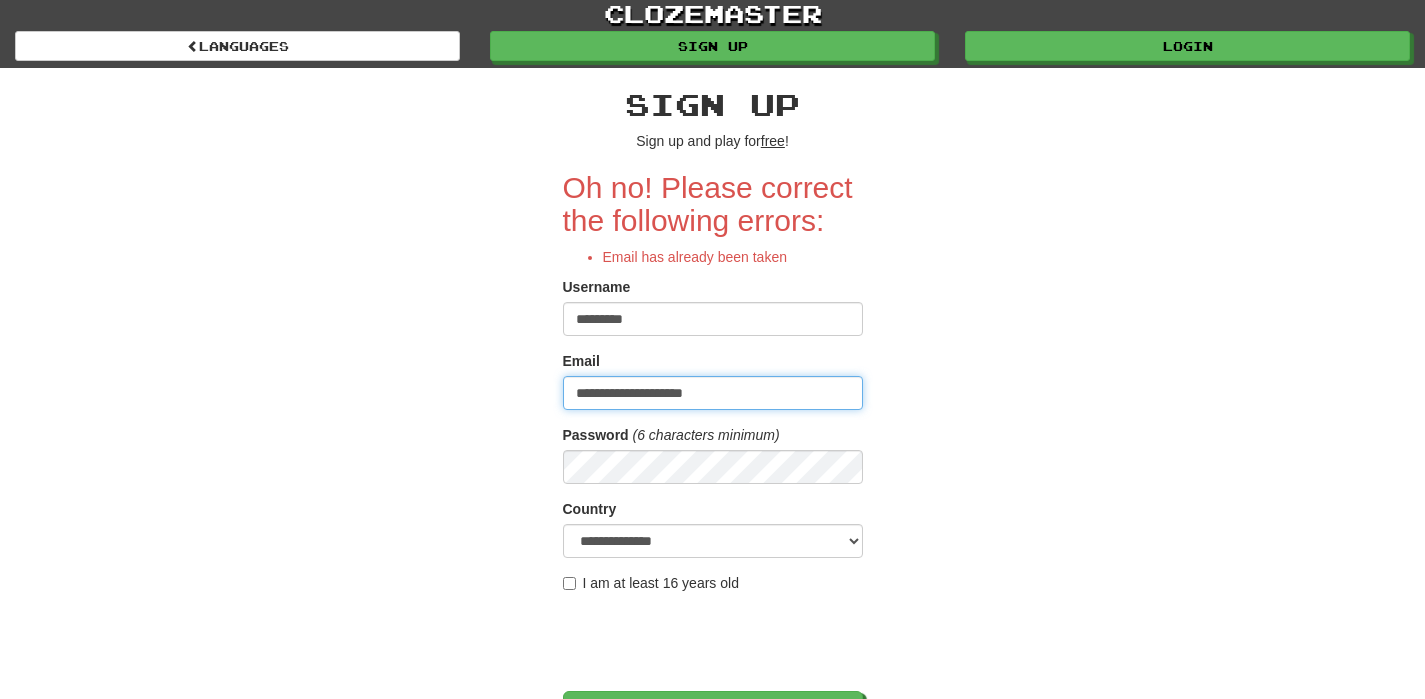 type on "**********" 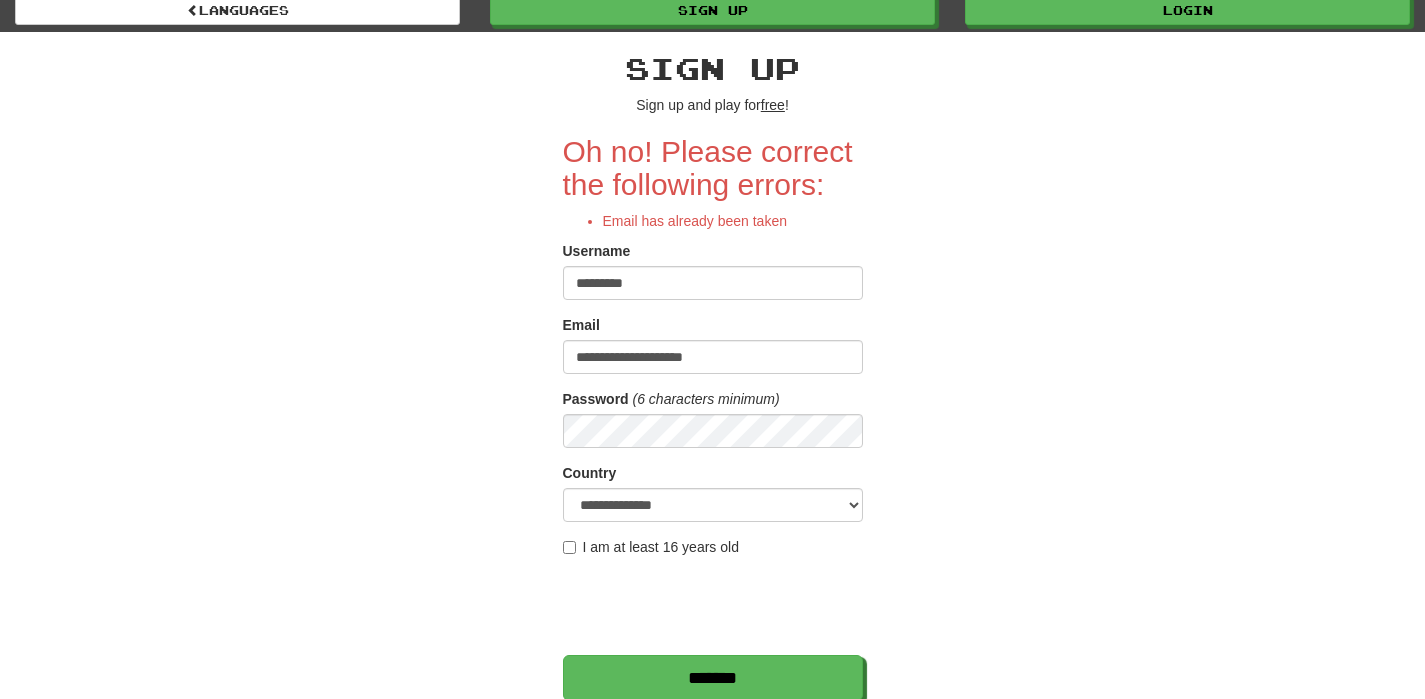 scroll, scrollTop: 75, scrollLeft: 0, axis: vertical 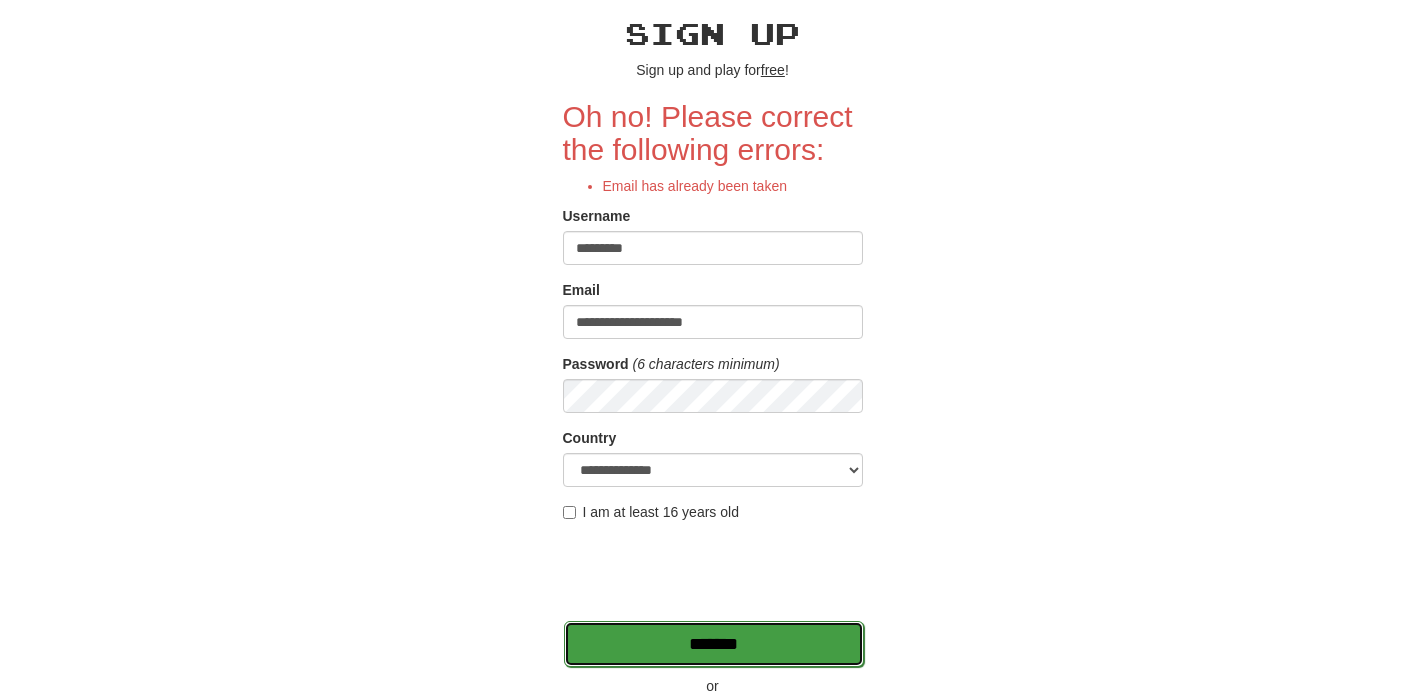 click on "*******" at bounding box center (714, 644) 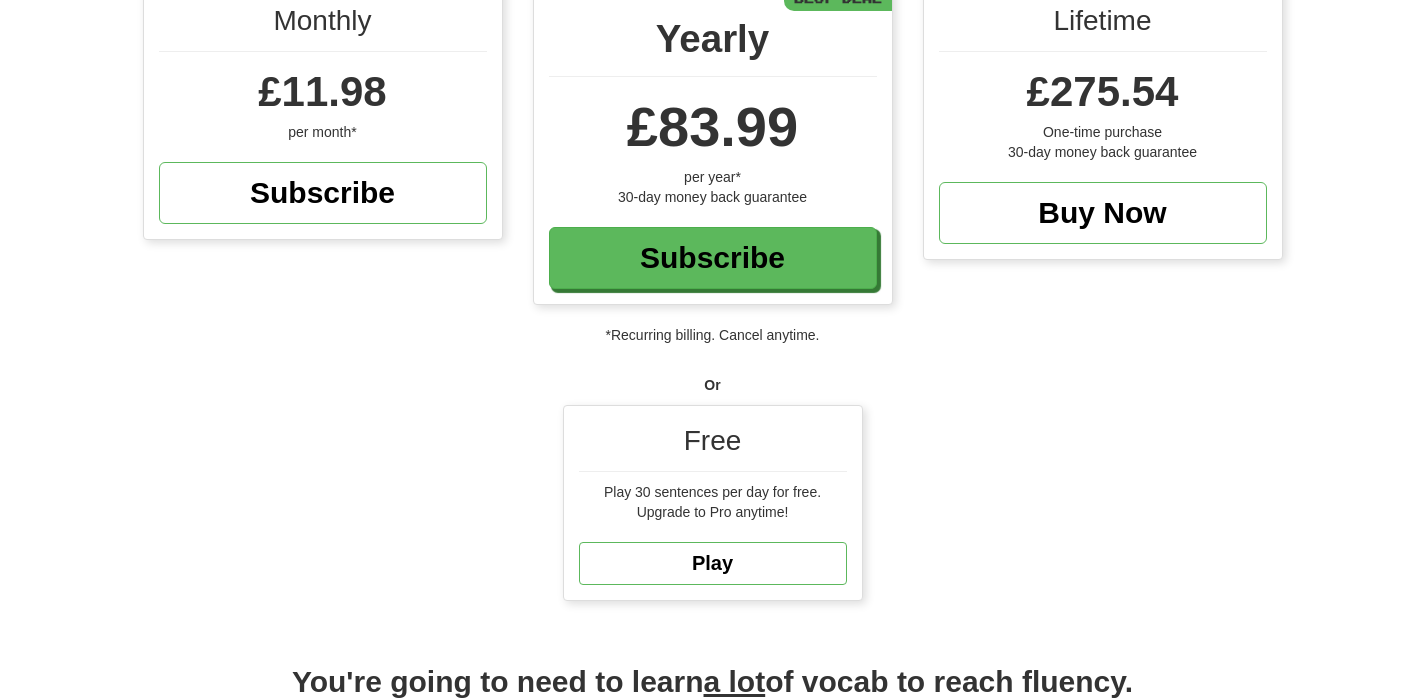 scroll, scrollTop: 240, scrollLeft: 0, axis: vertical 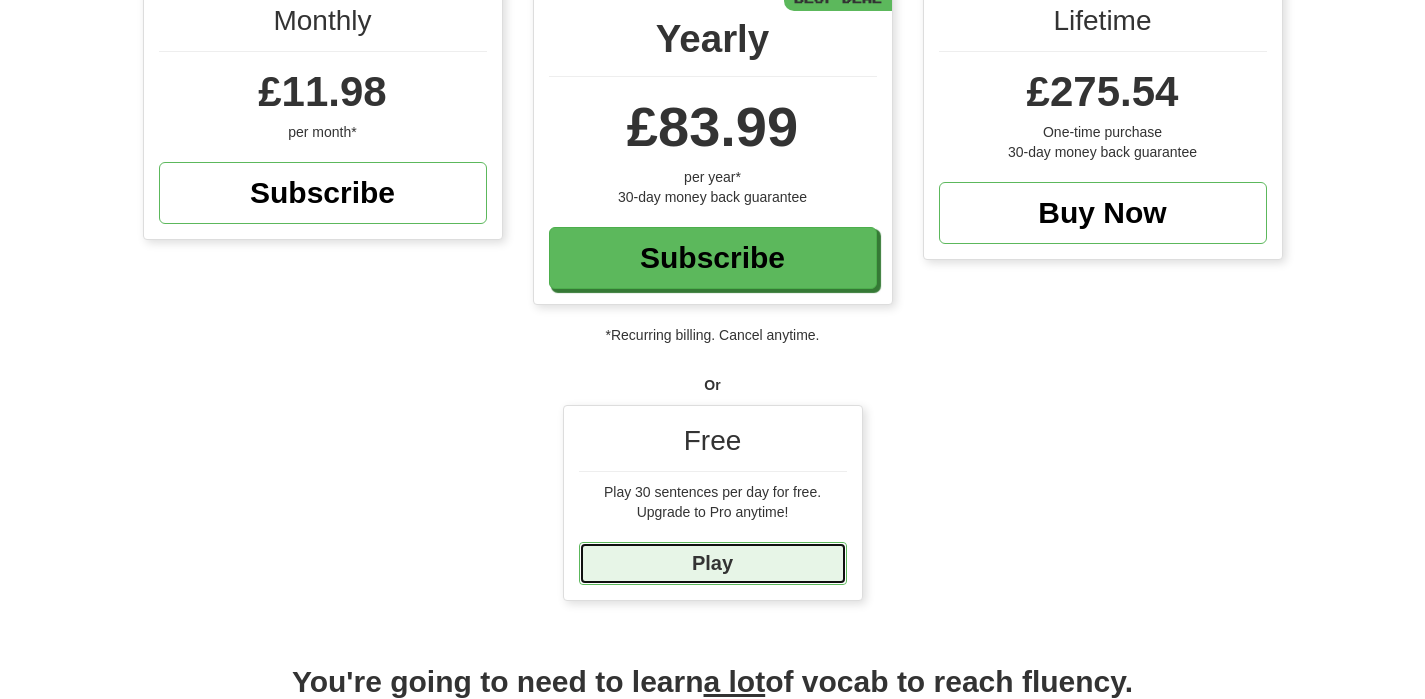 click on "Play" at bounding box center (713, 563) 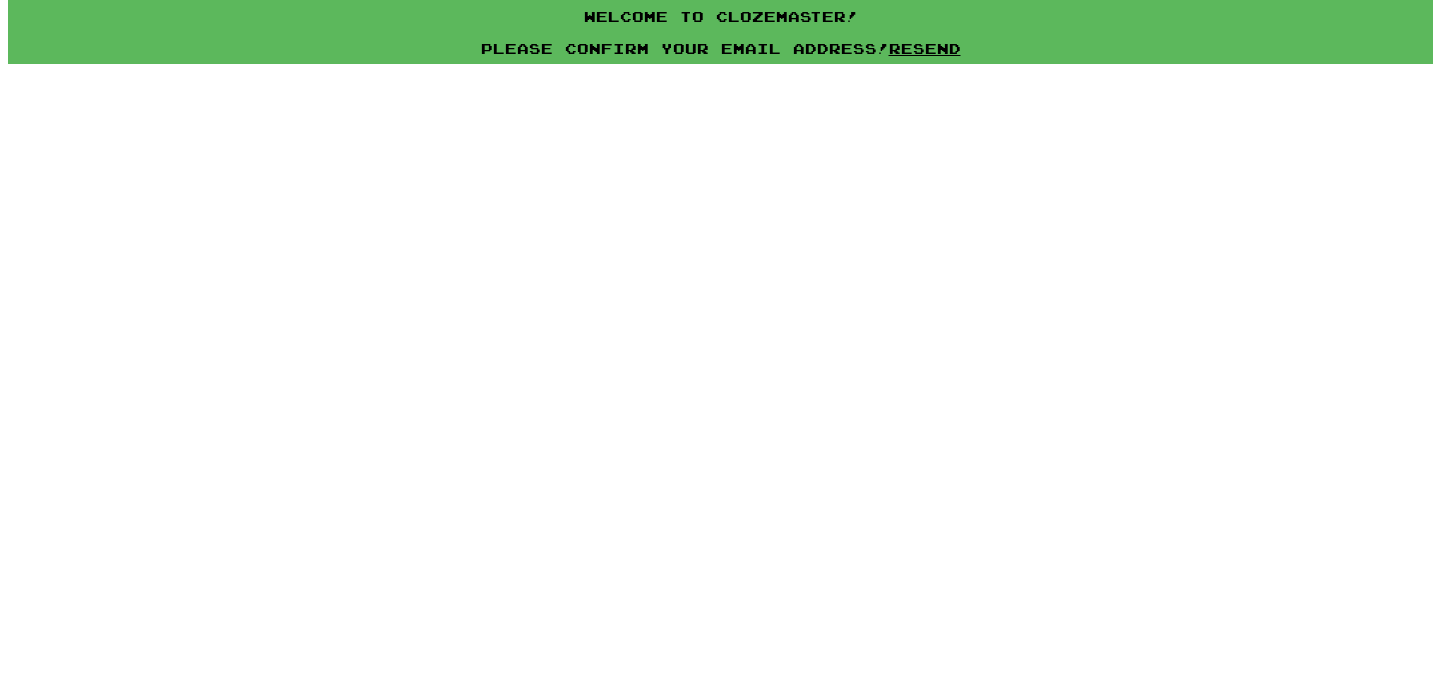 scroll, scrollTop: 0, scrollLeft: 0, axis: both 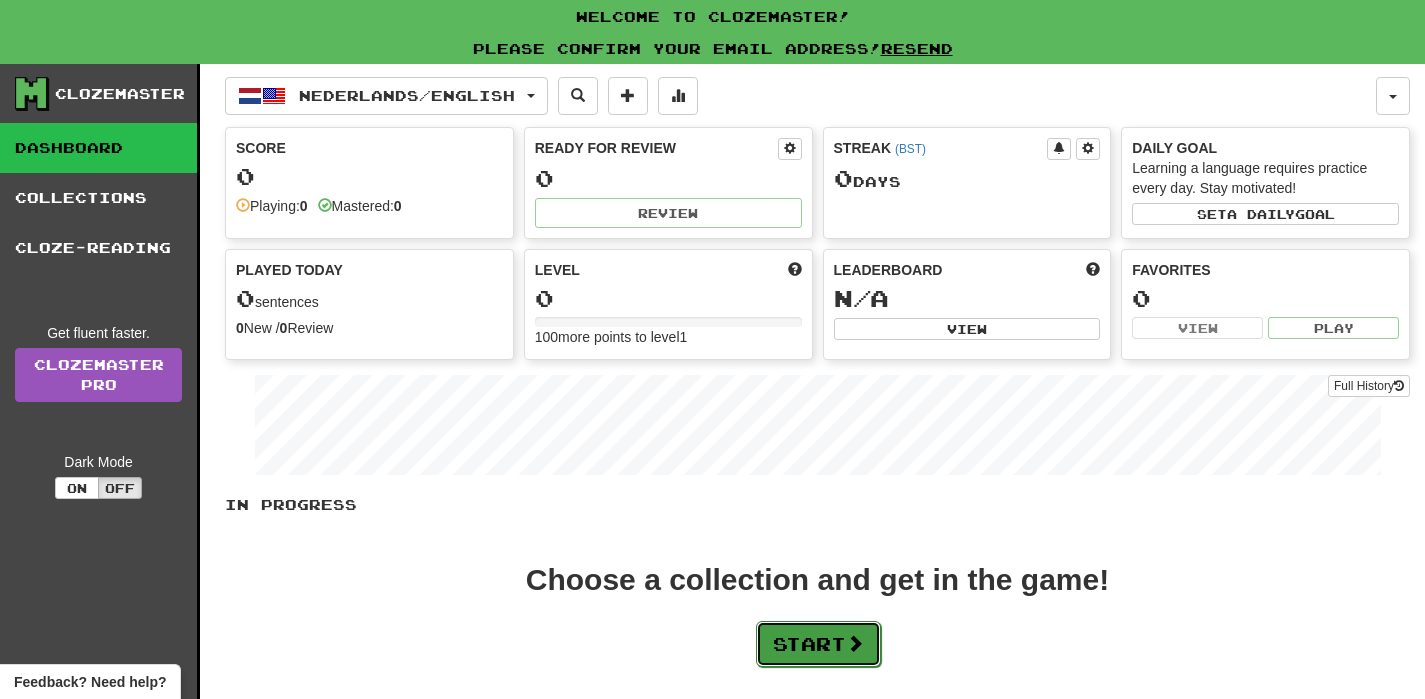 click on "Start" at bounding box center [818, 644] 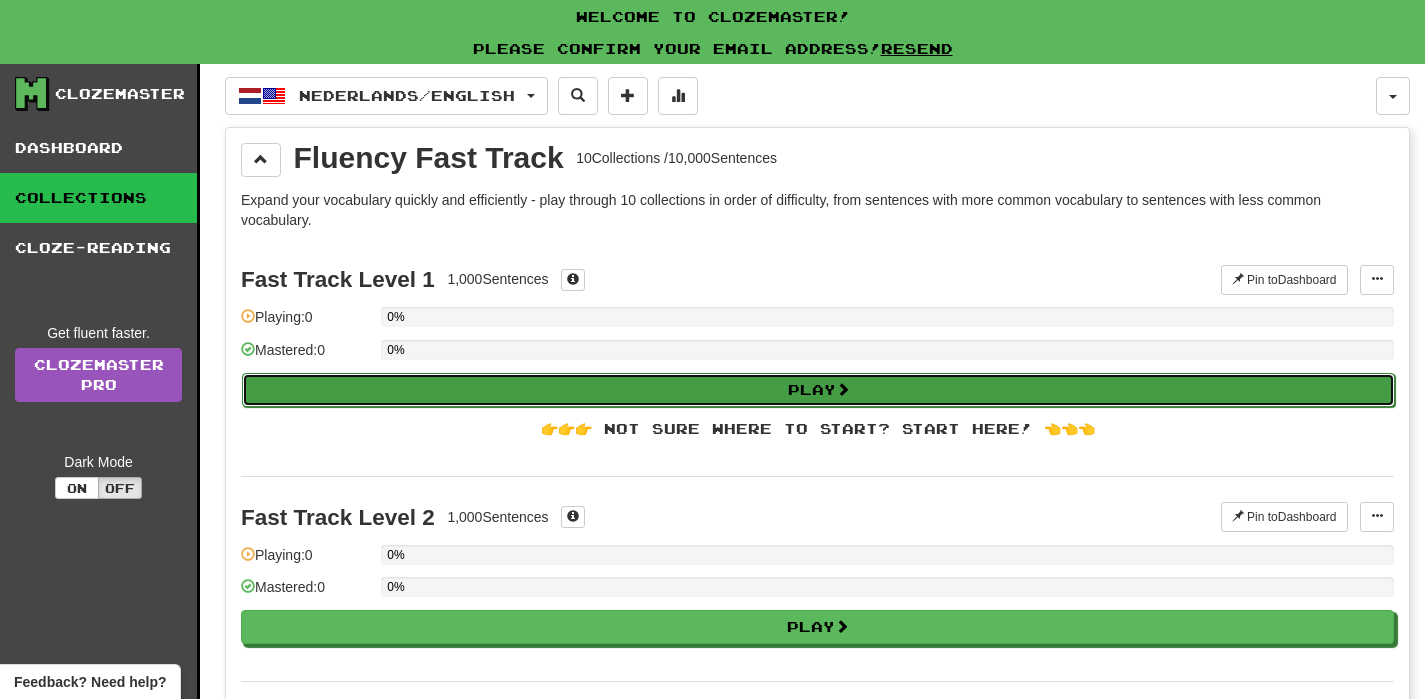 click on "Play" at bounding box center [818, 390] 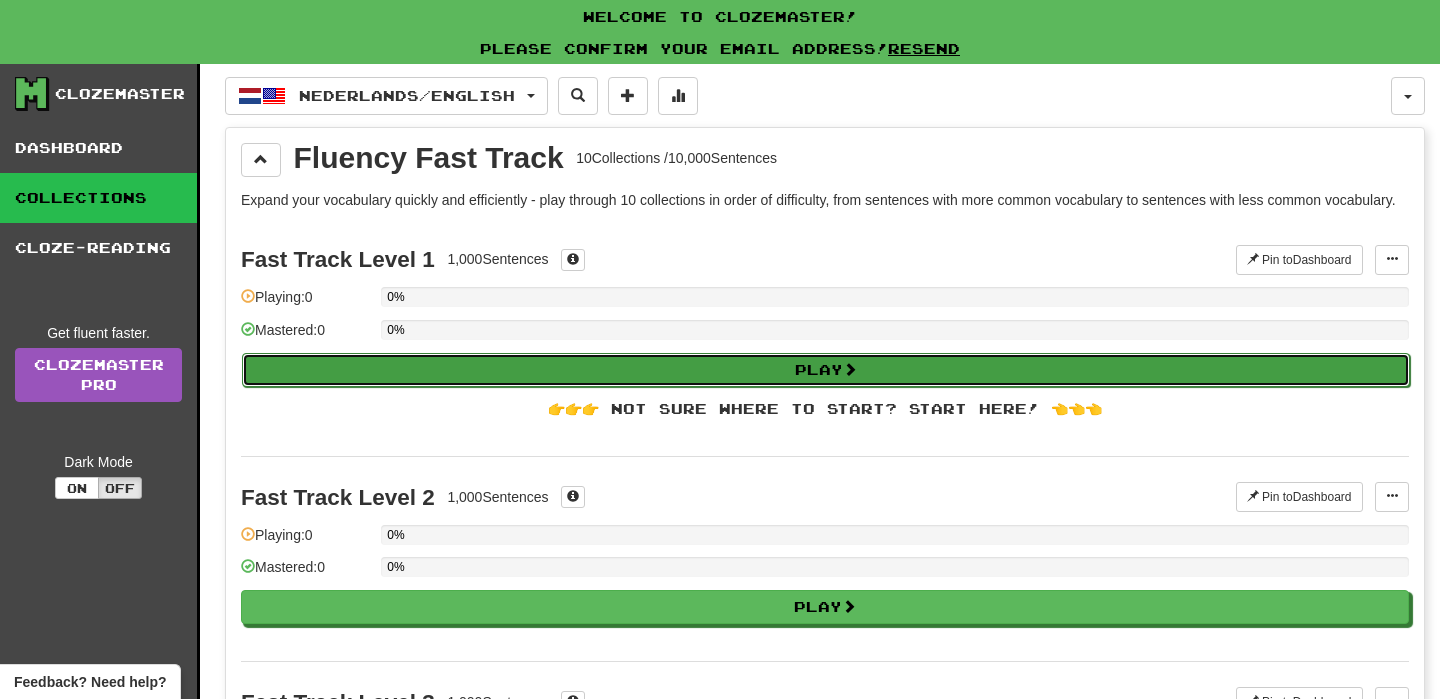 select on "**" 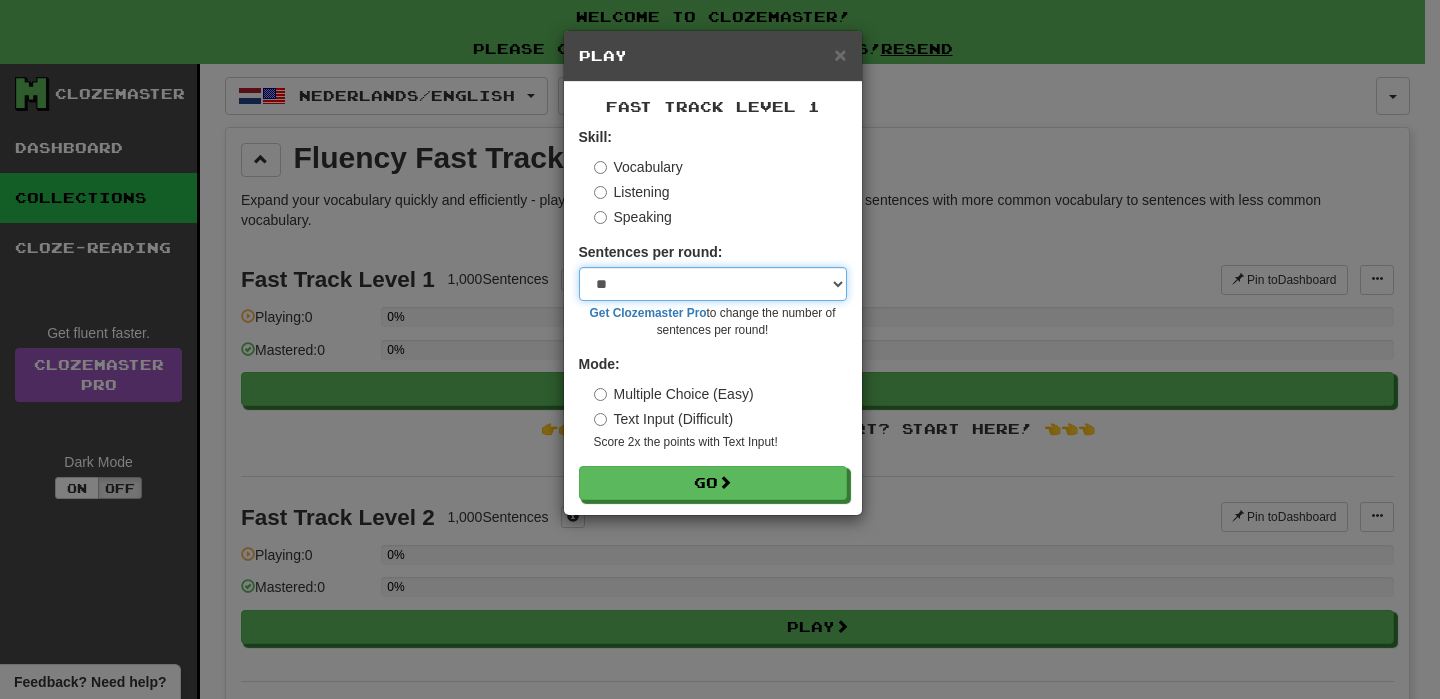 click on "* ** ** ** ** ** *** ********" at bounding box center [713, 284] 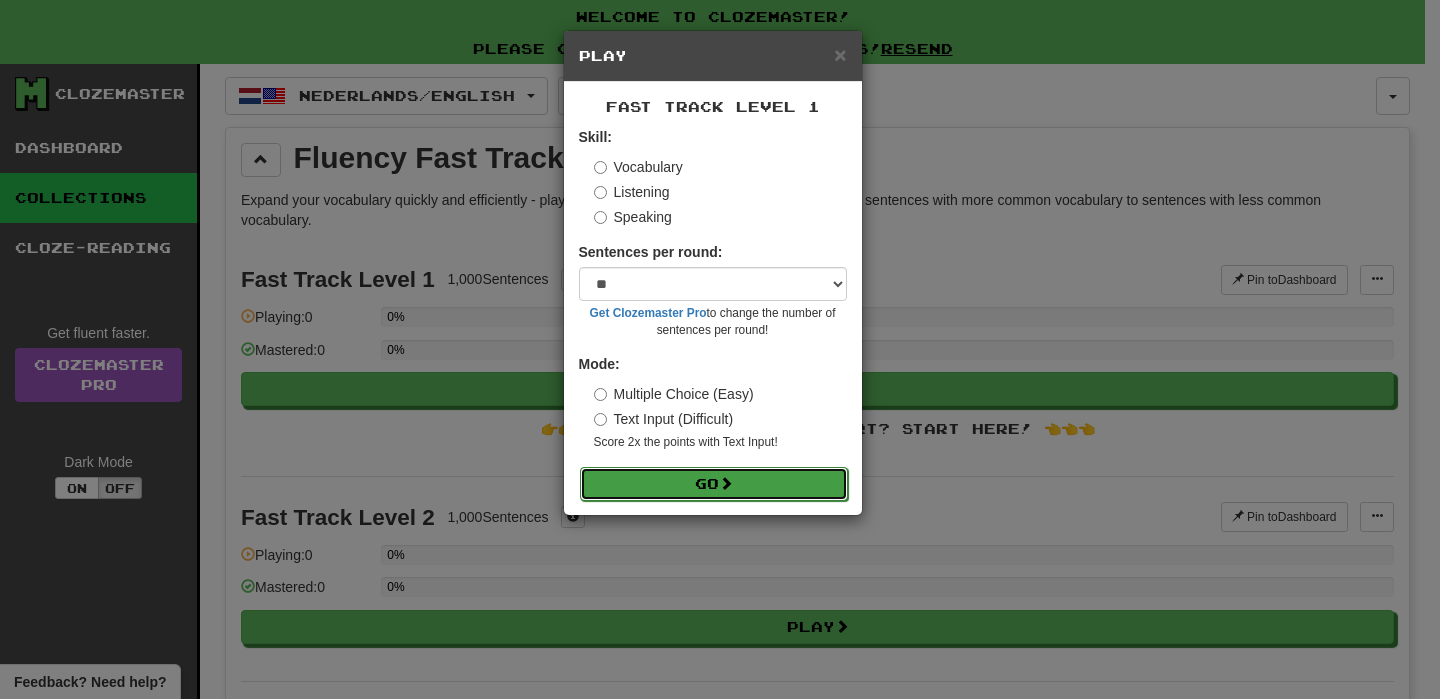 click on "Go" at bounding box center (714, 484) 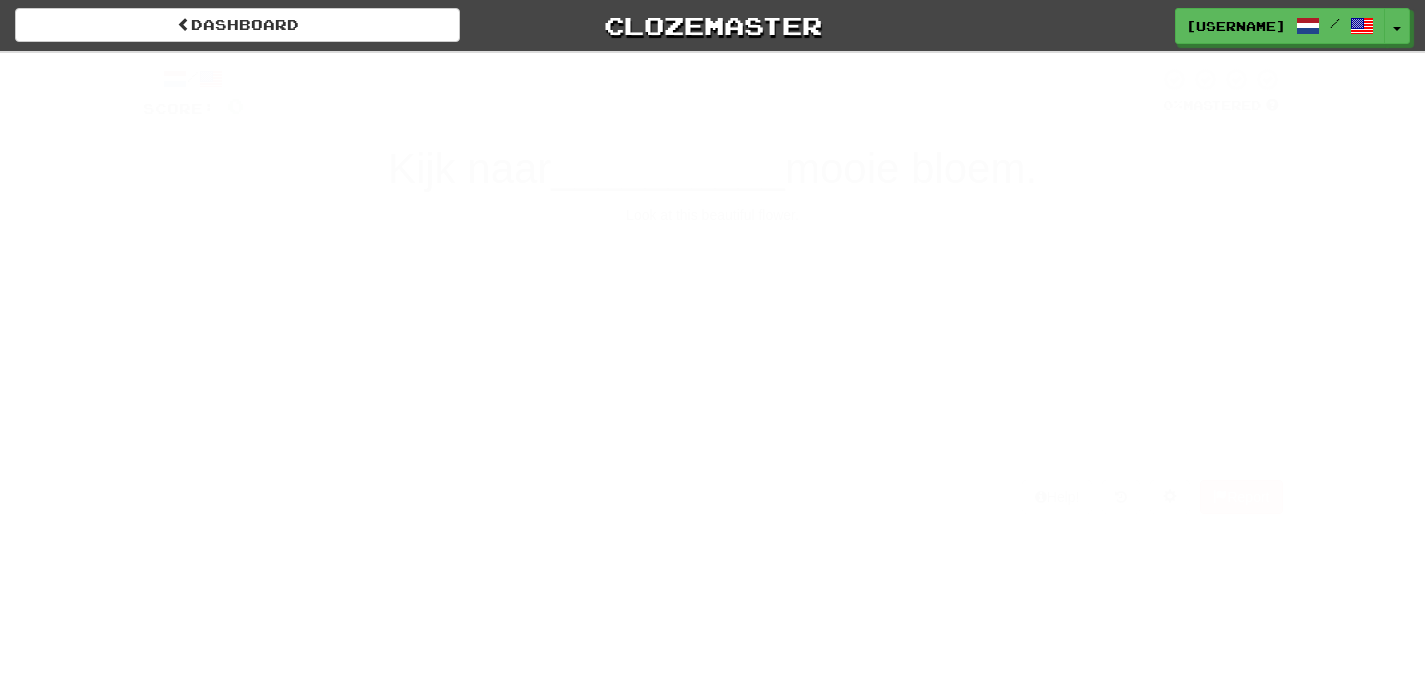 scroll, scrollTop: 0, scrollLeft: 0, axis: both 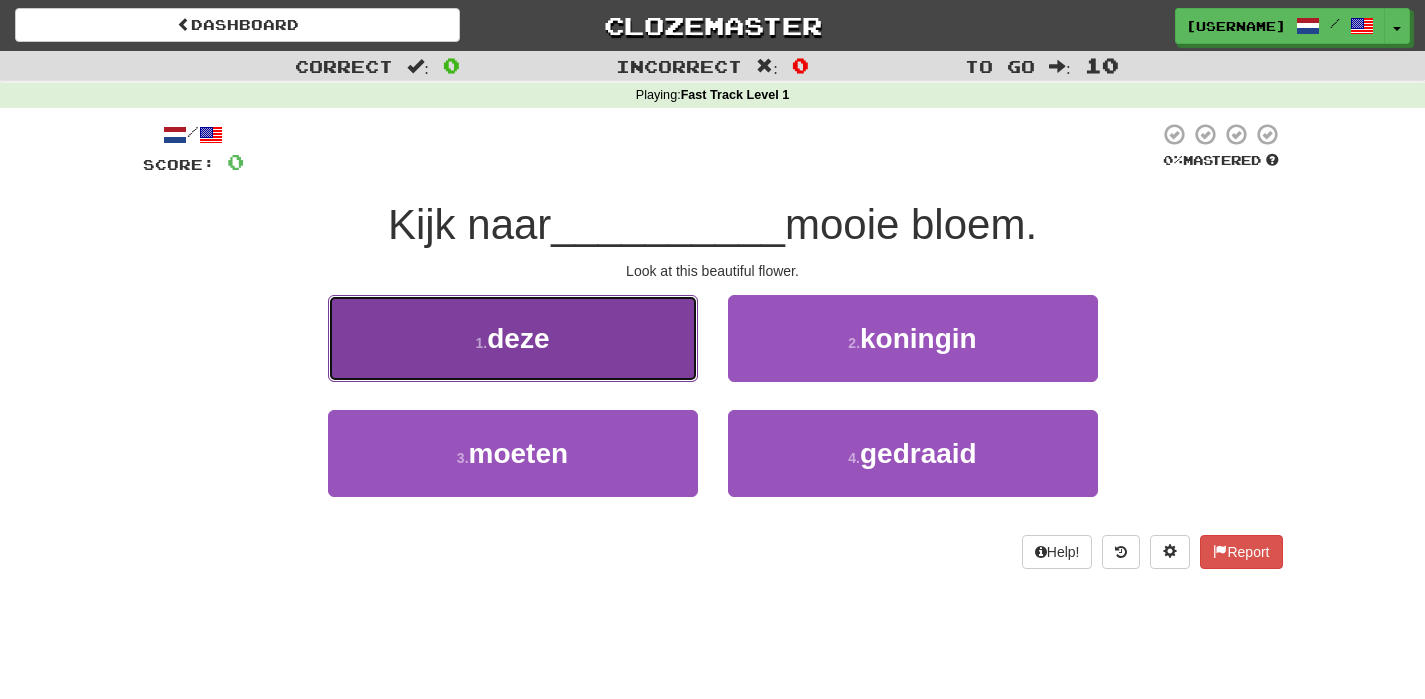 click on "1 .  deze" at bounding box center [513, 338] 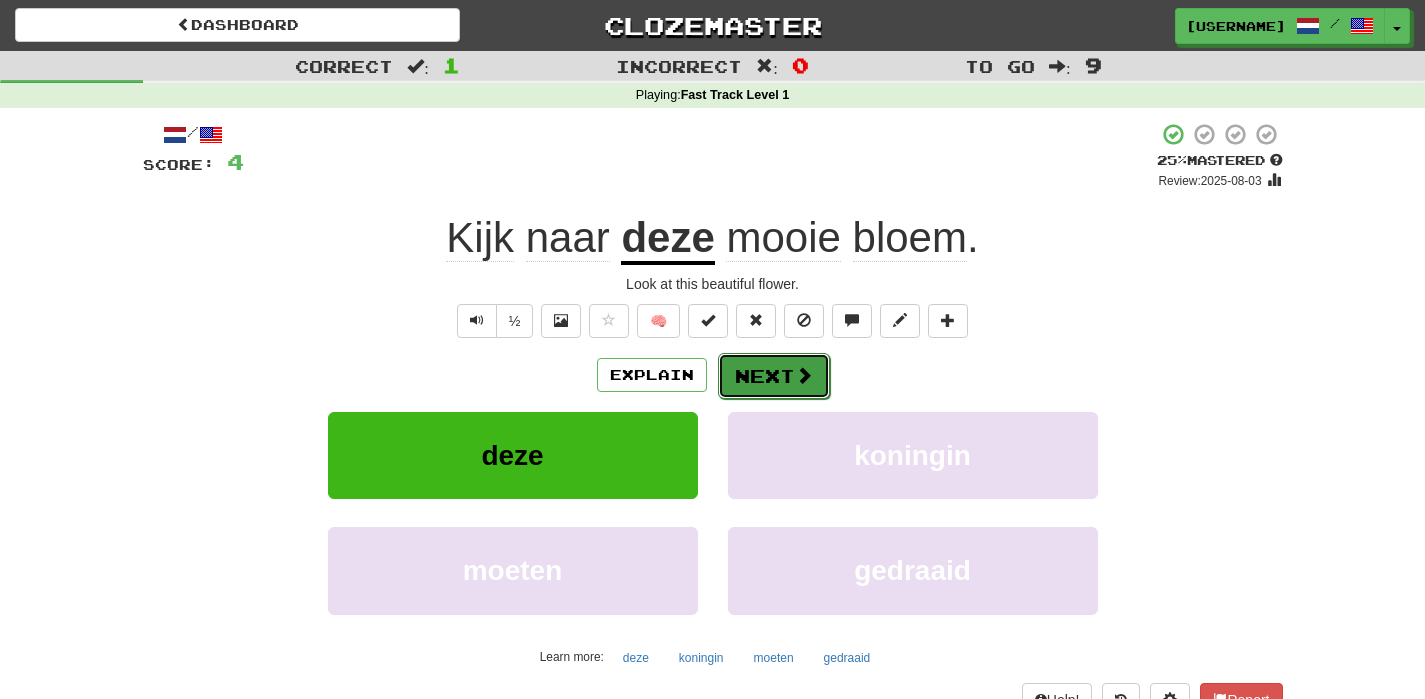 click on "Next" at bounding box center (774, 376) 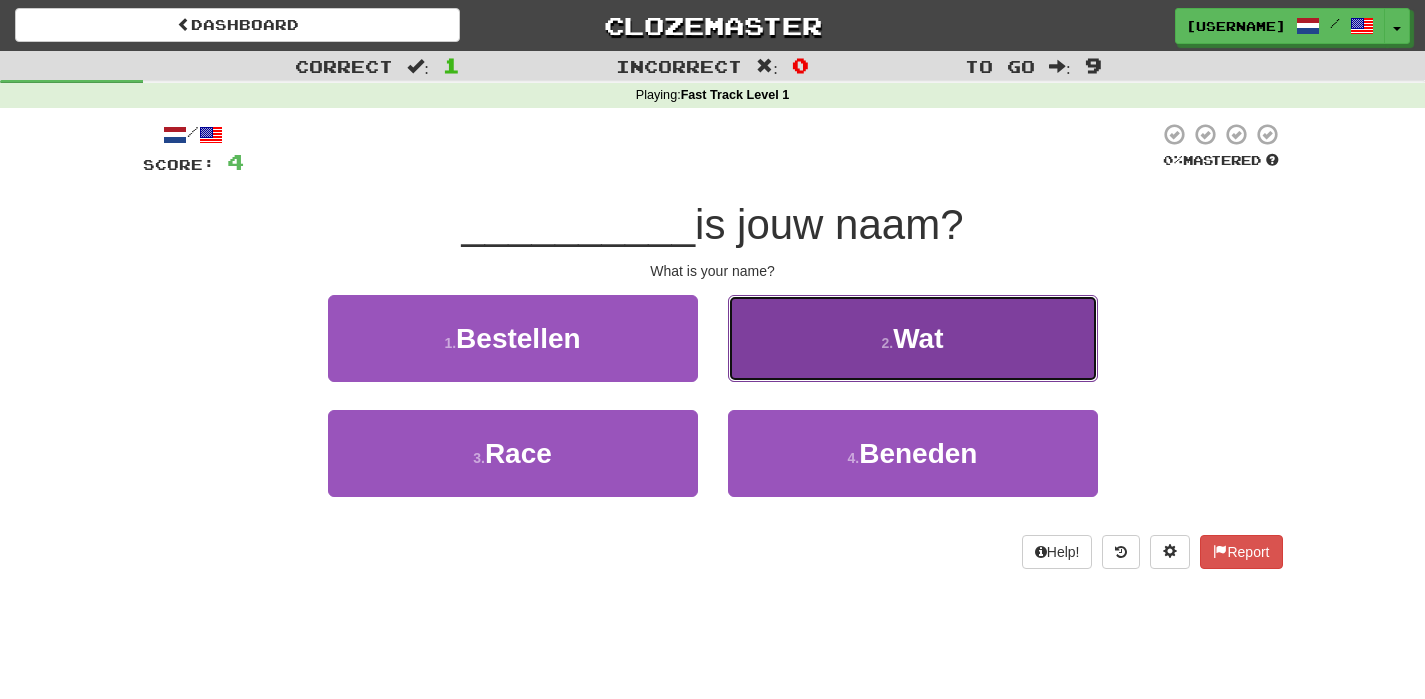 click on "Wat" at bounding box center [918, 338] 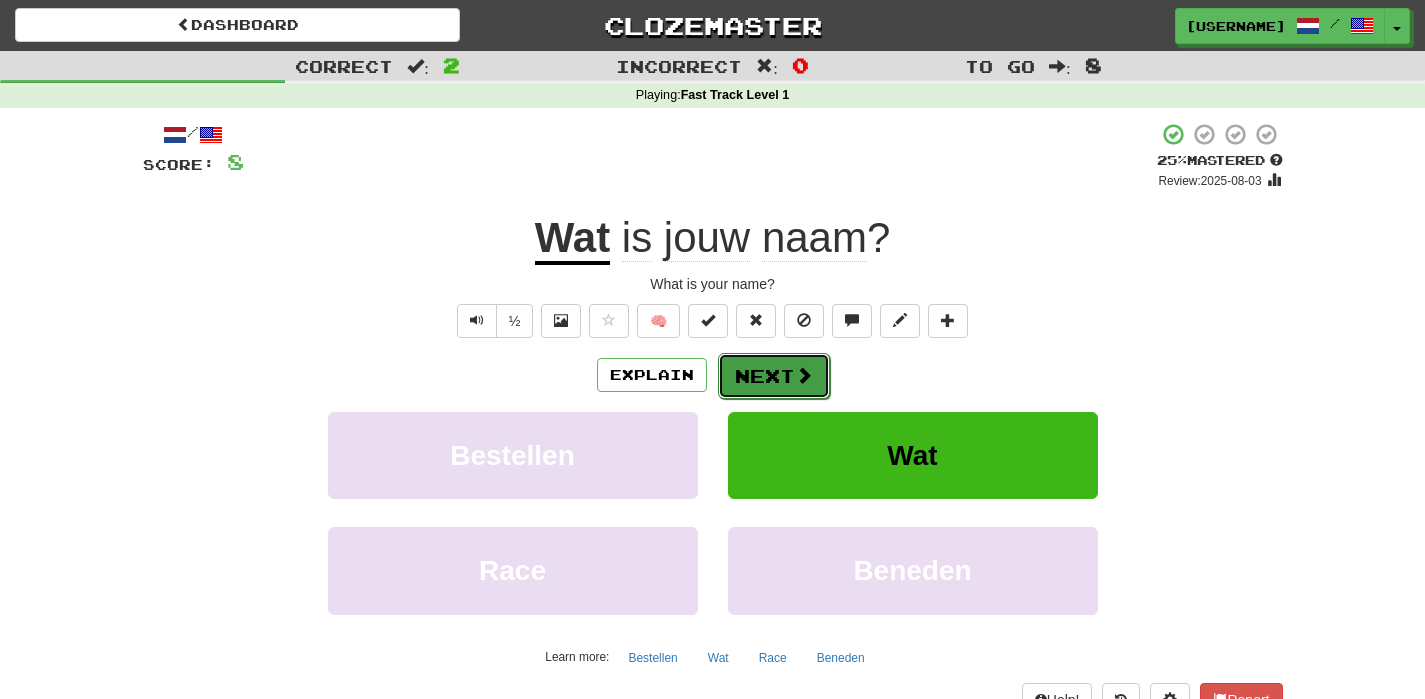 click on "Next" at bounding box center [774, 376] 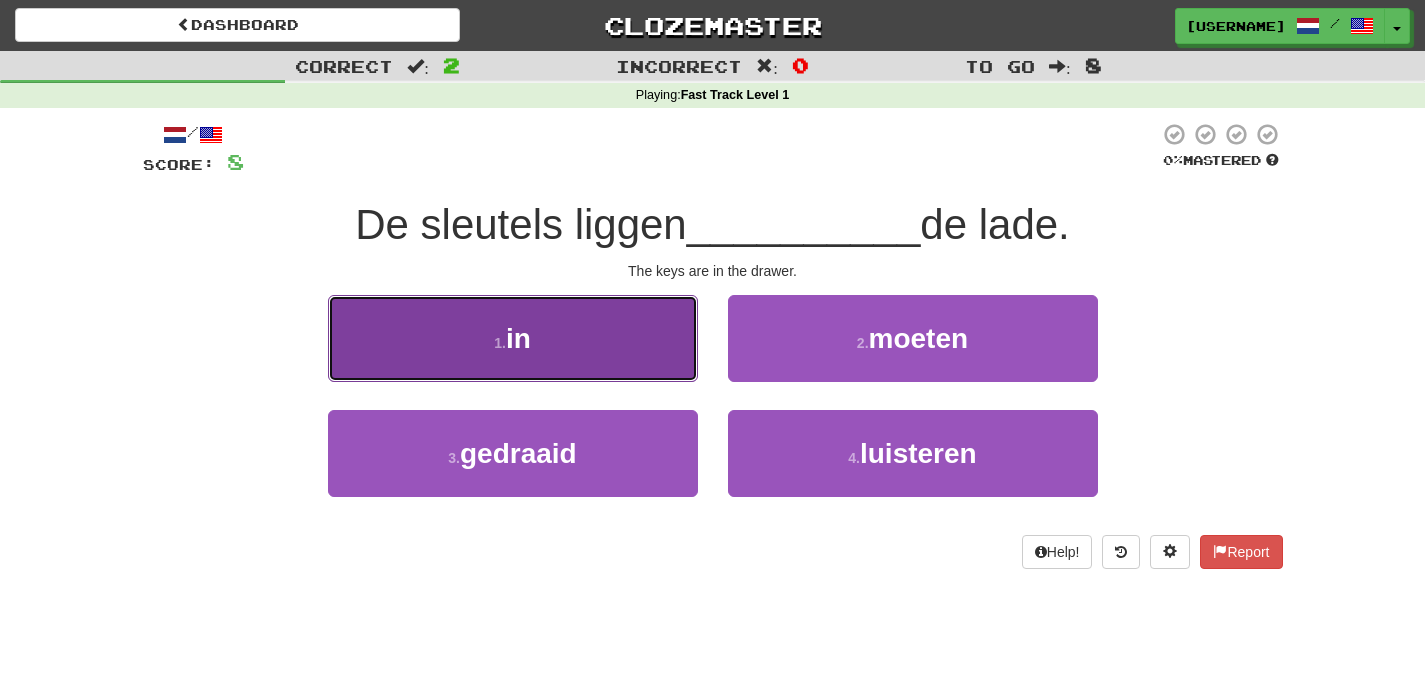 click on "1 .  in" at bounding box center (513, 338) 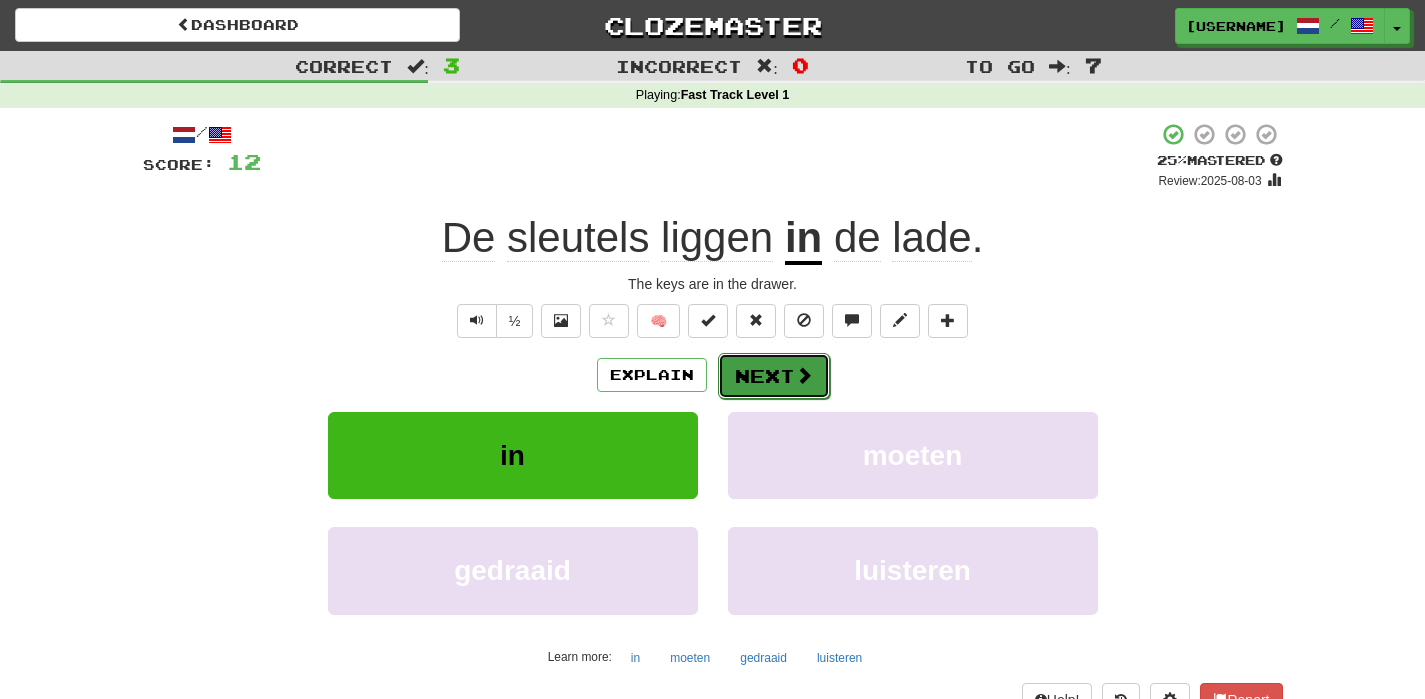 click on "Next" at bounding box center (774, 376) 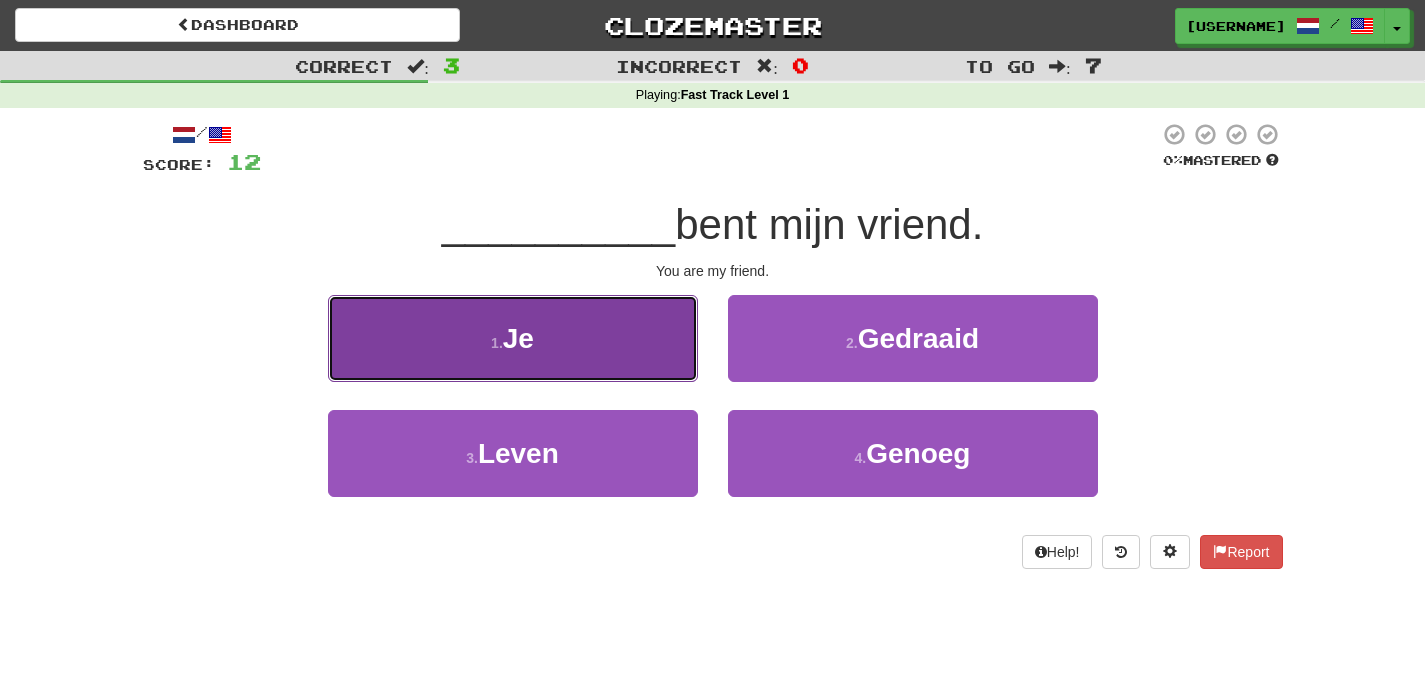 click on "1 .  Je" at bounding box center [513, 338] 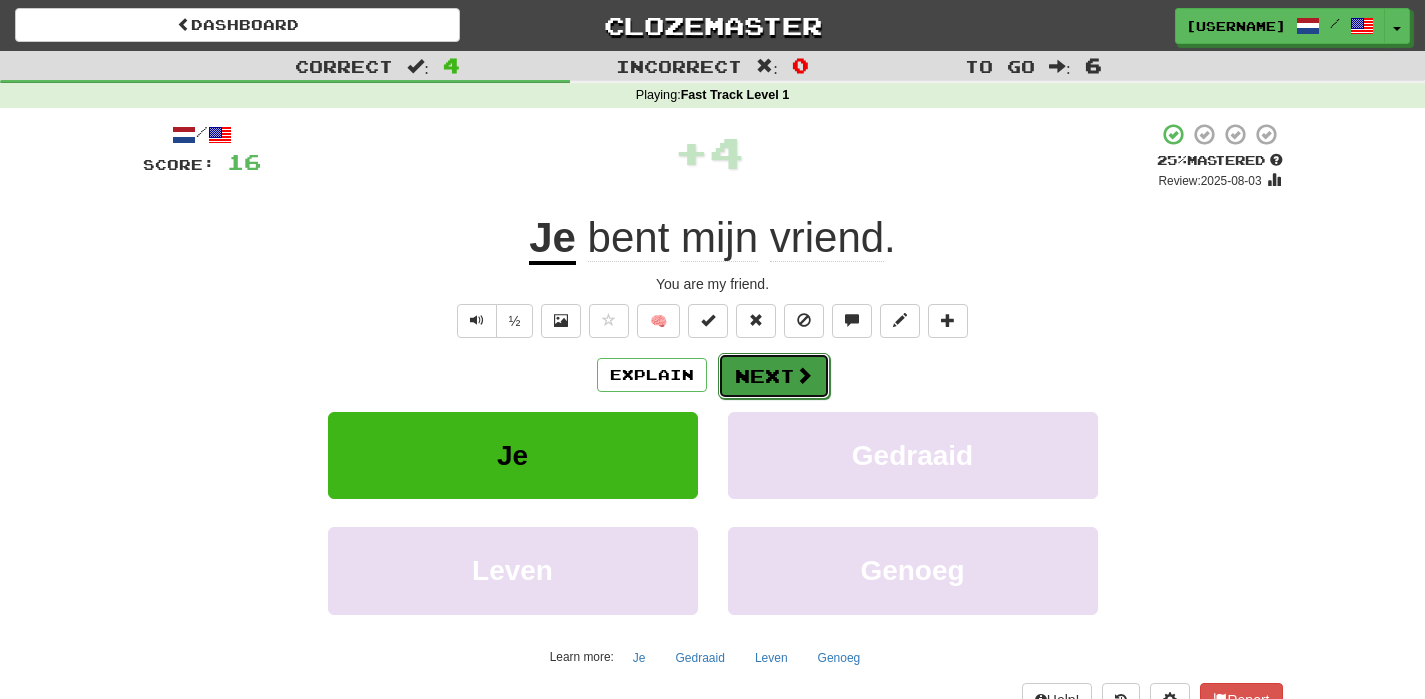 click at bounding box center (804, 375) 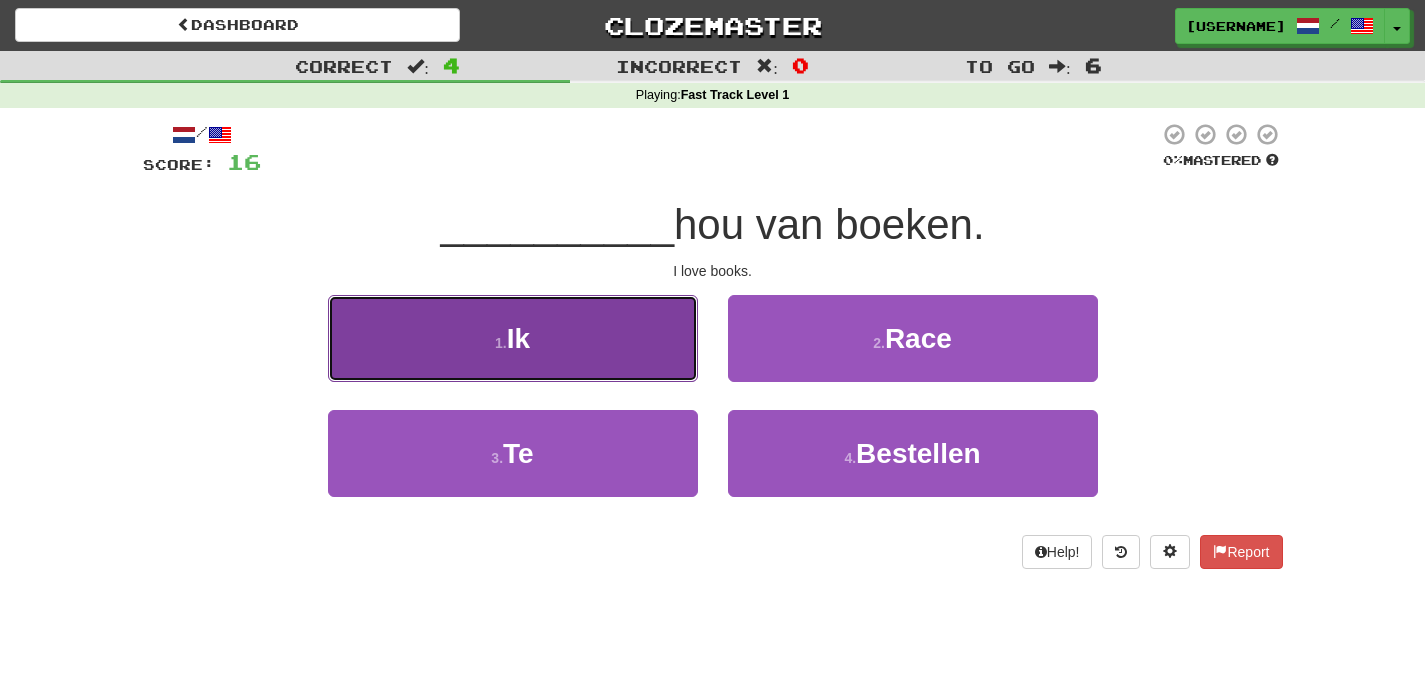click on "1 .  Ik" at bounding box center [513, 338] 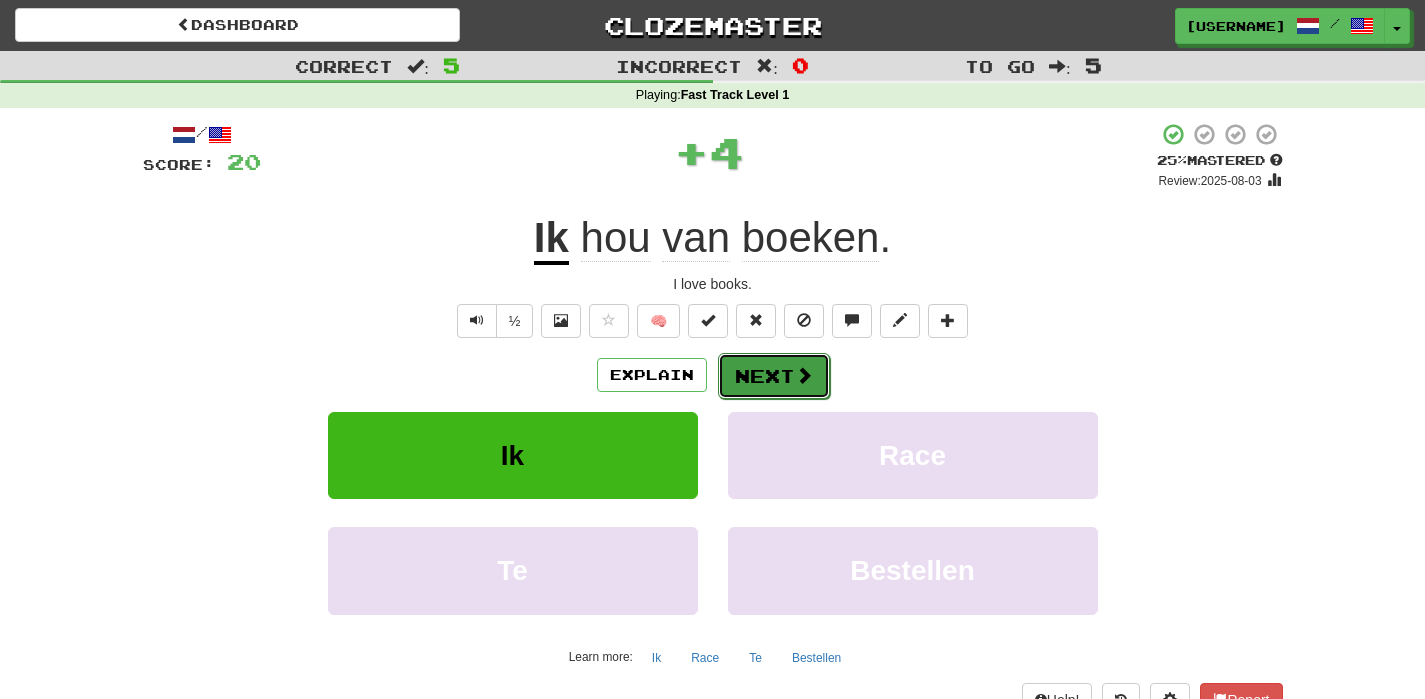 click on "Next" at bounding box center [774, 376] 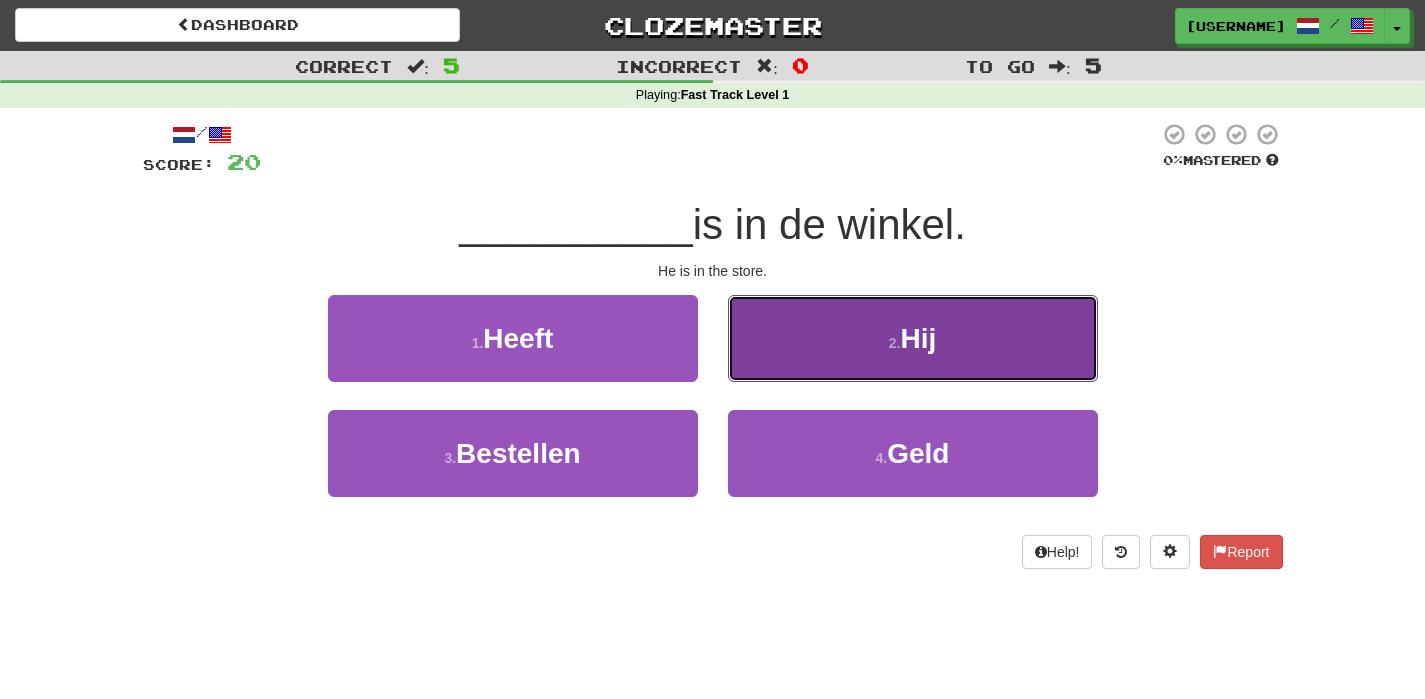 click on "2 .  Hij" at bounding box center (913, 338) 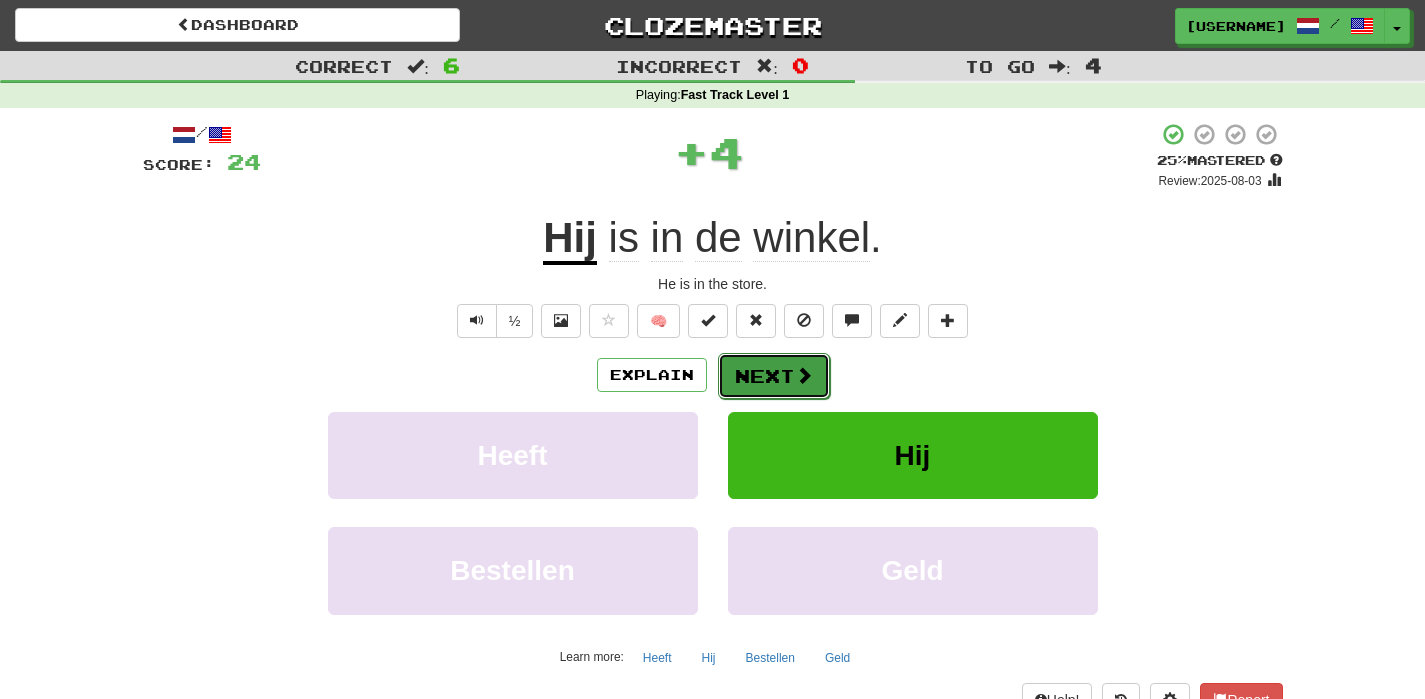click on "Next" at bounding box center (774, 376) 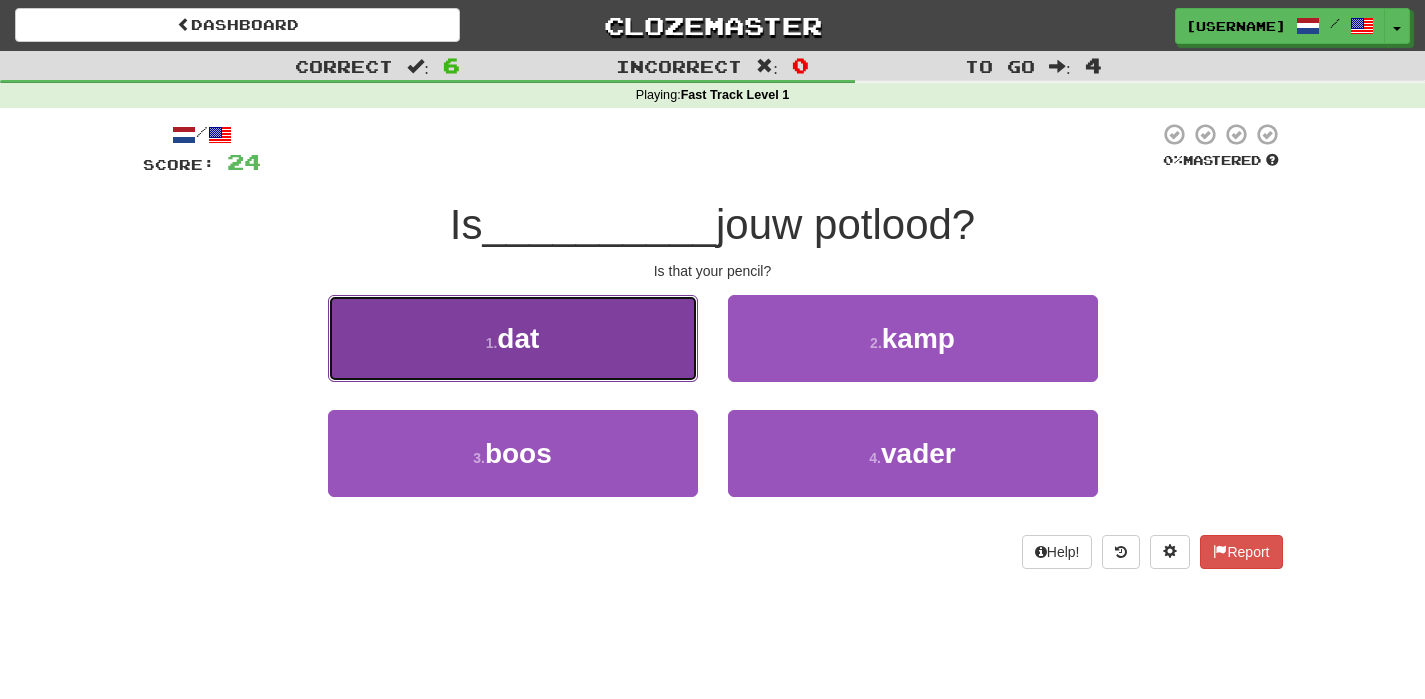 click on "1 .  dat" at bounding box center [513, 338] 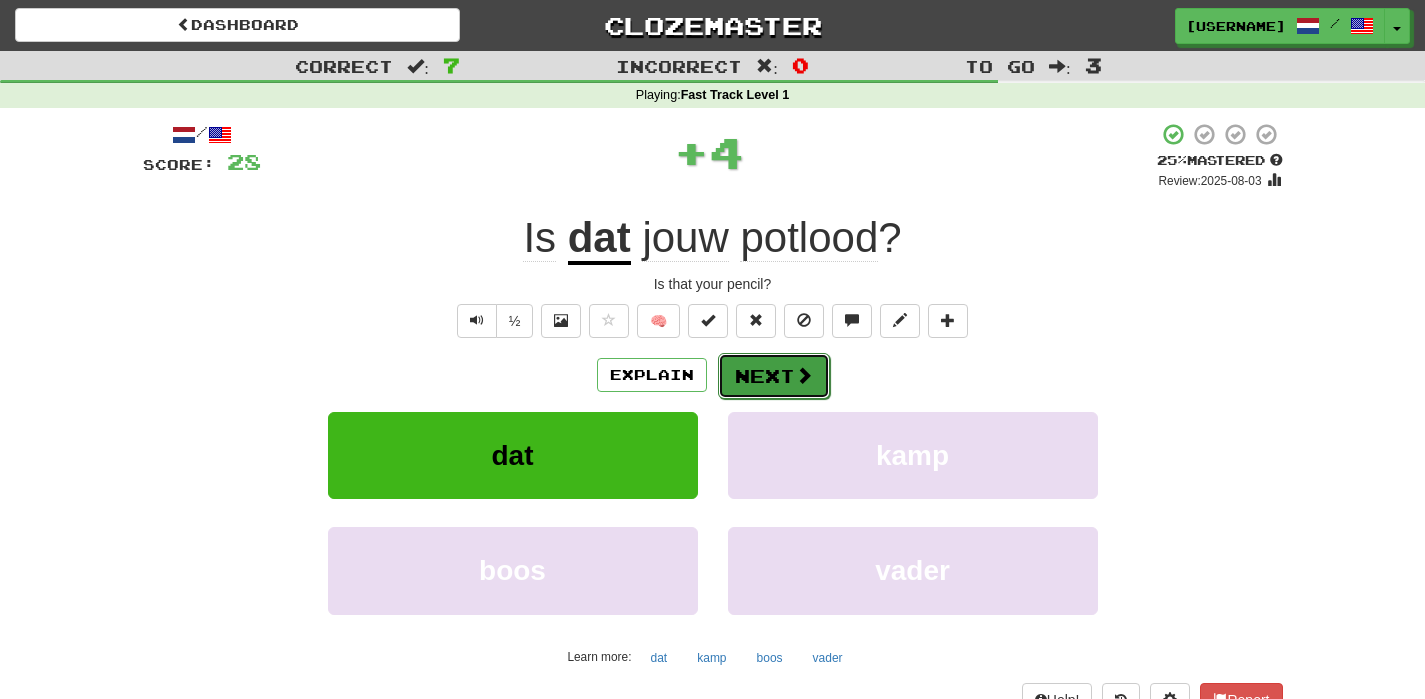 click on "Next" at bounding box center (774, 376) 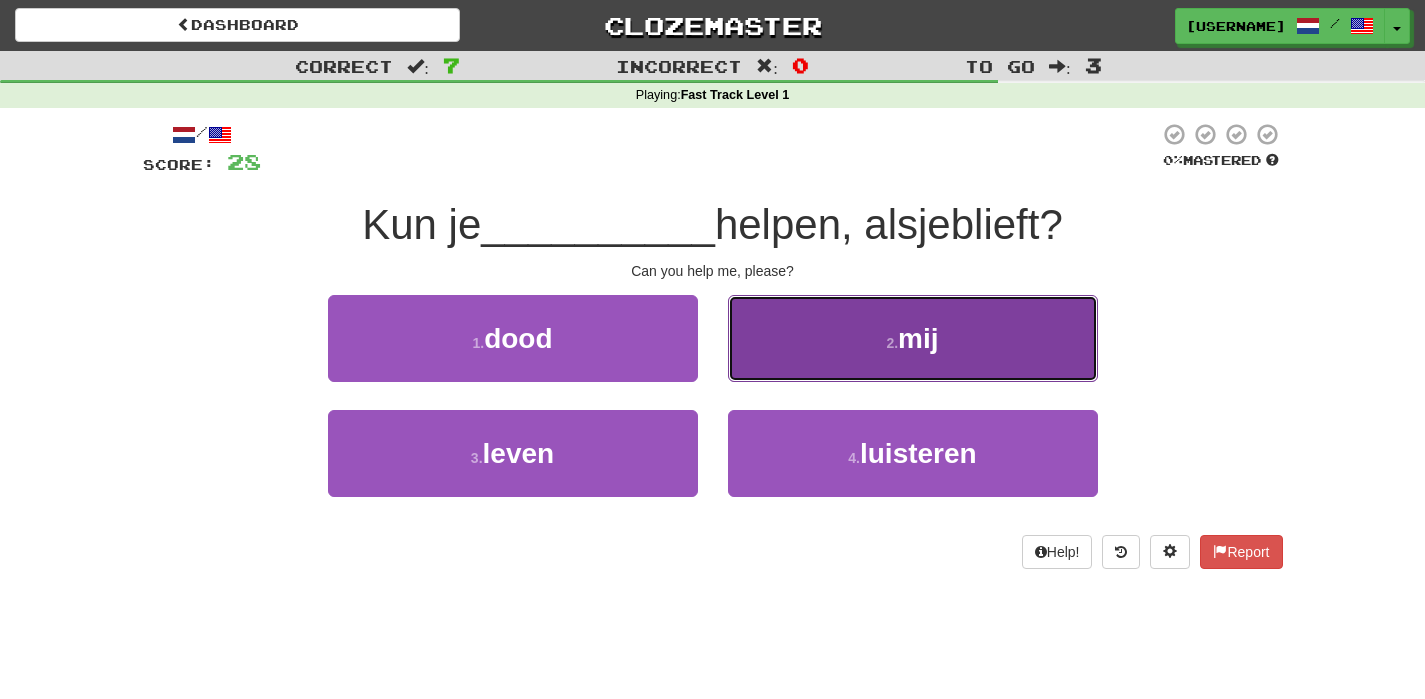 click on "2 .  mij" at bounding box center [913, 338] 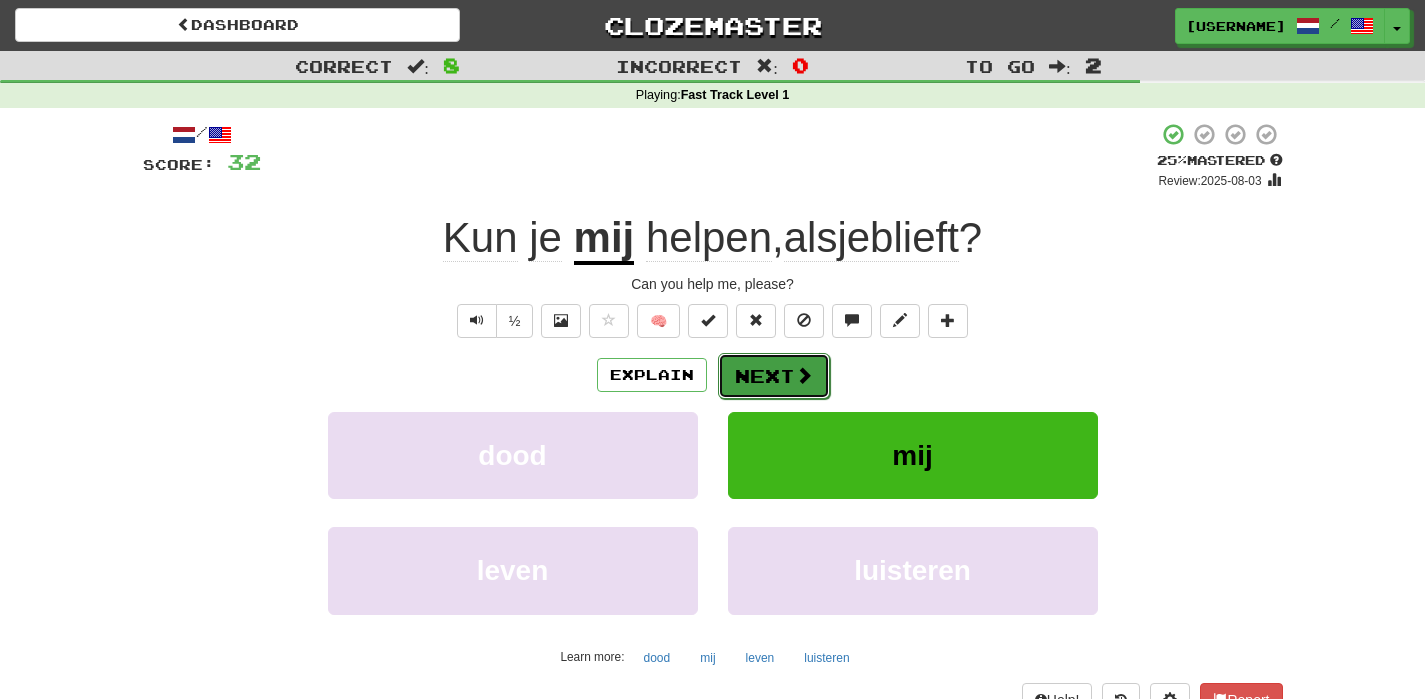click at bounding box center (804, 375) 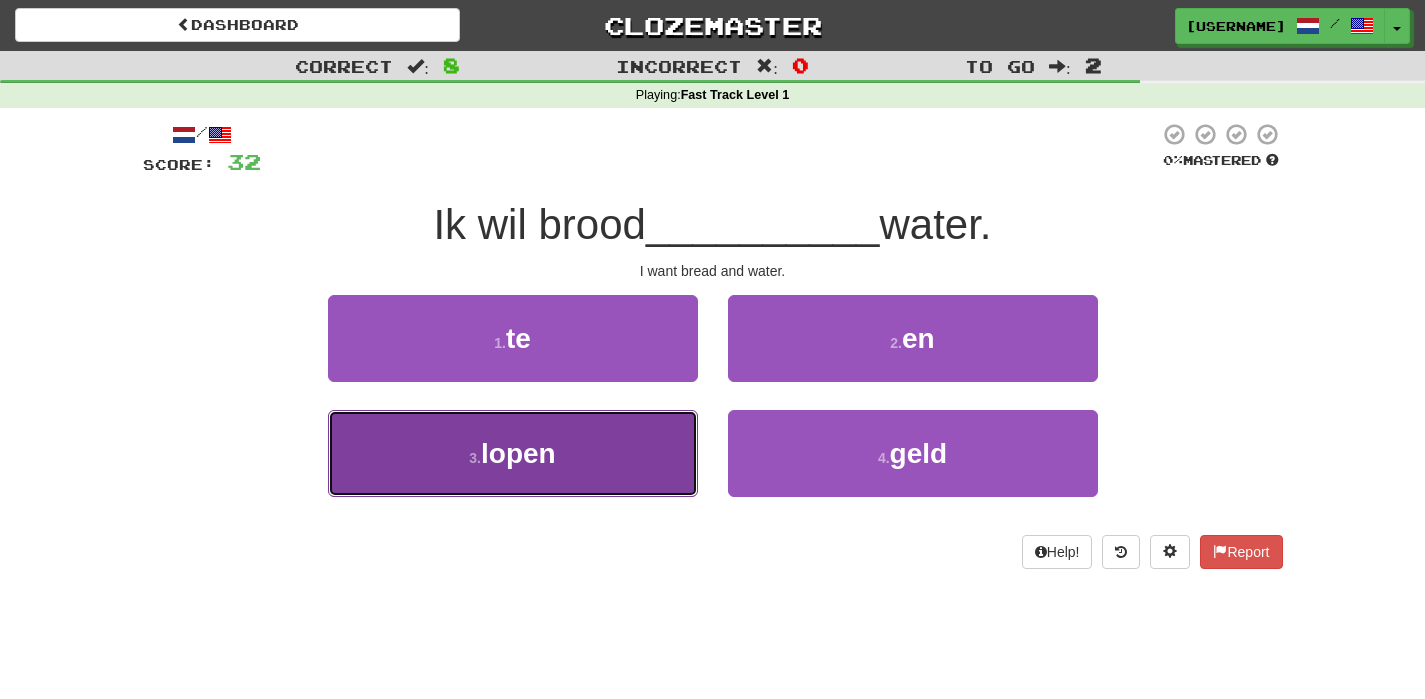 click on "3 .  lopen" at bounding box center [513, 453] 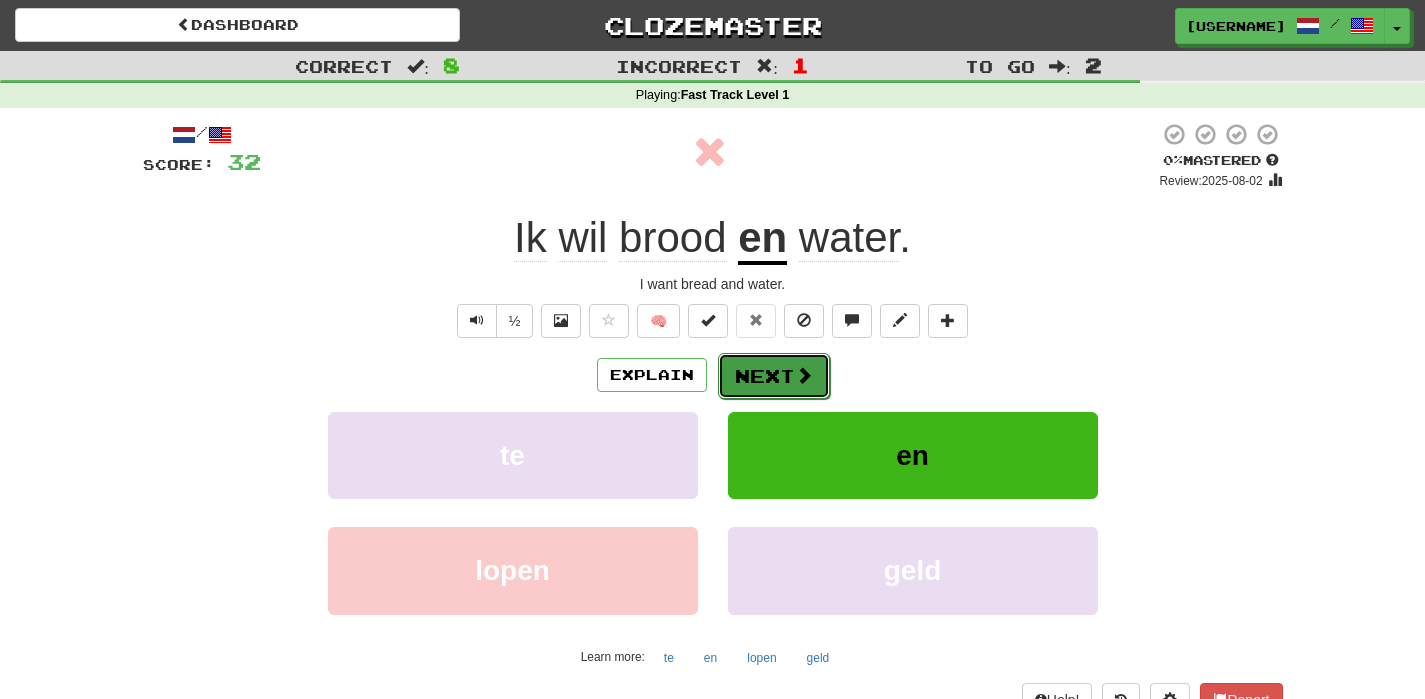click on "Next" at bounding box center (774, 376) 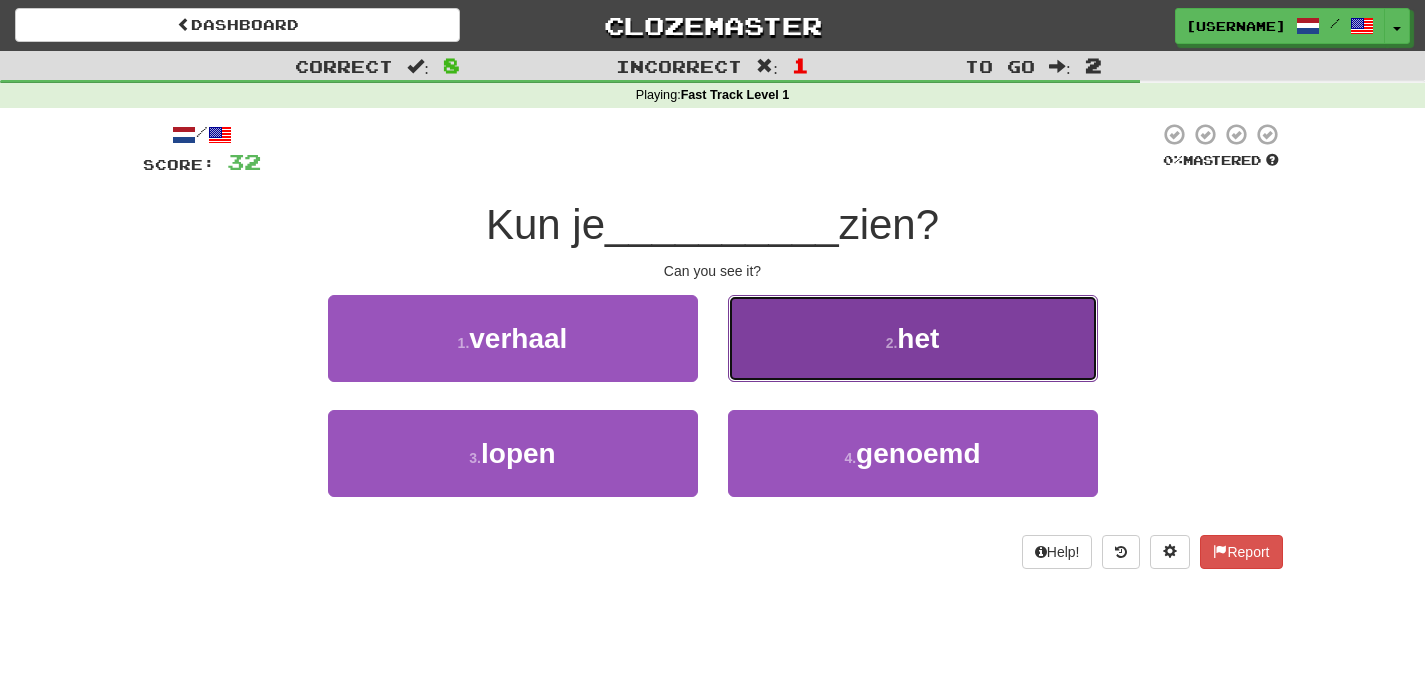 click on "het" at bounding box center (918, 338) 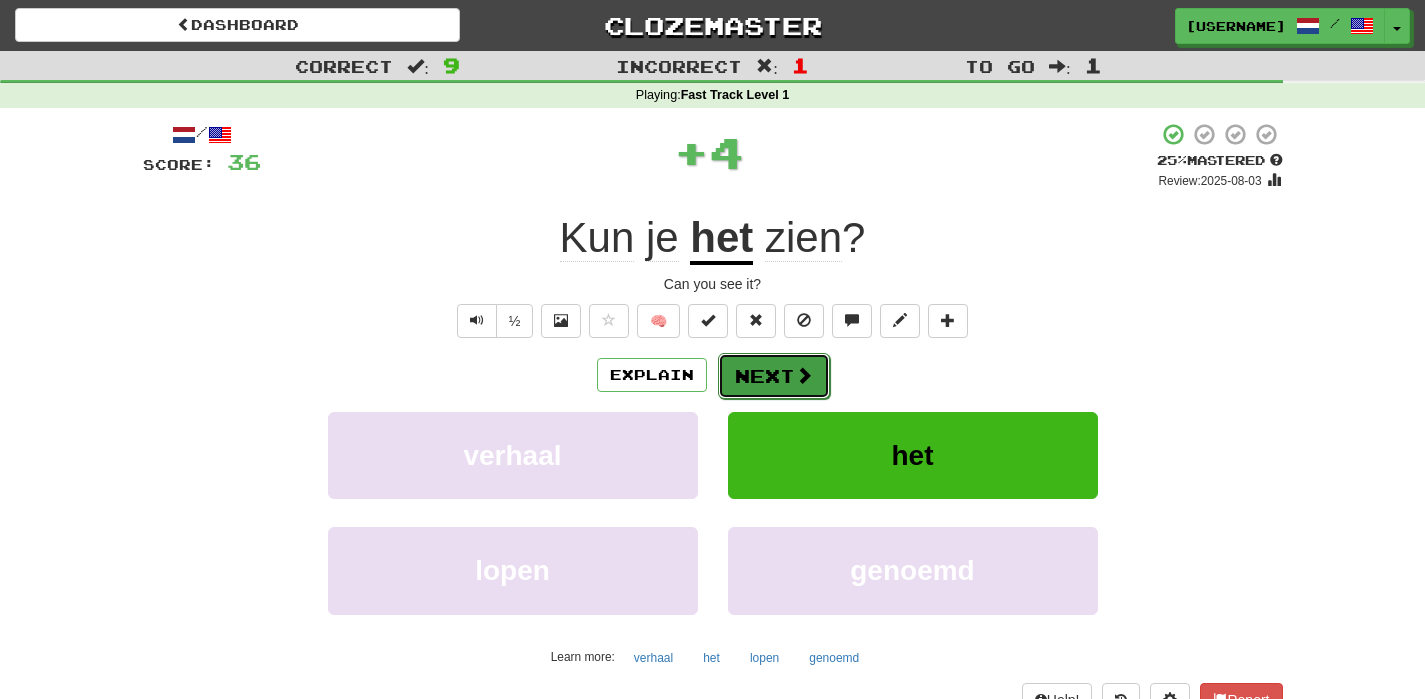 click on "Next" at bounding box center (774, 376) 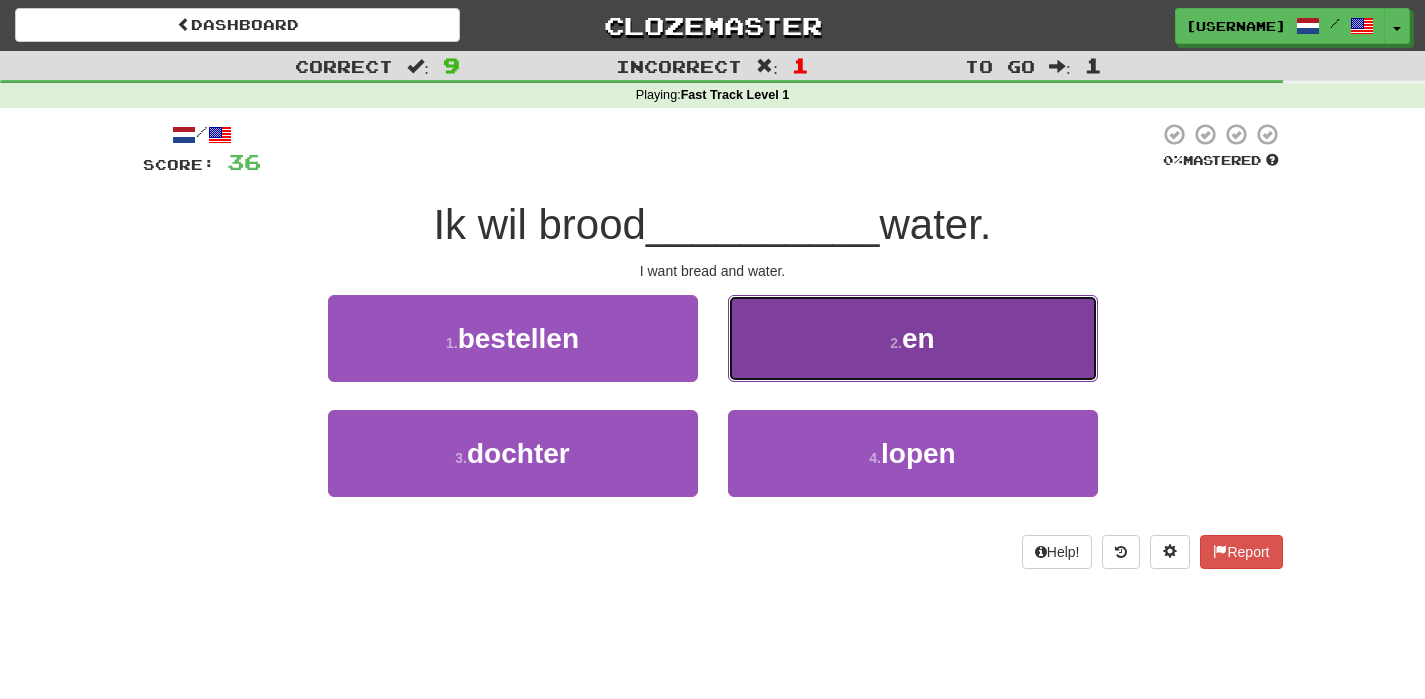 click on "en" at bounding box center (918, 338) 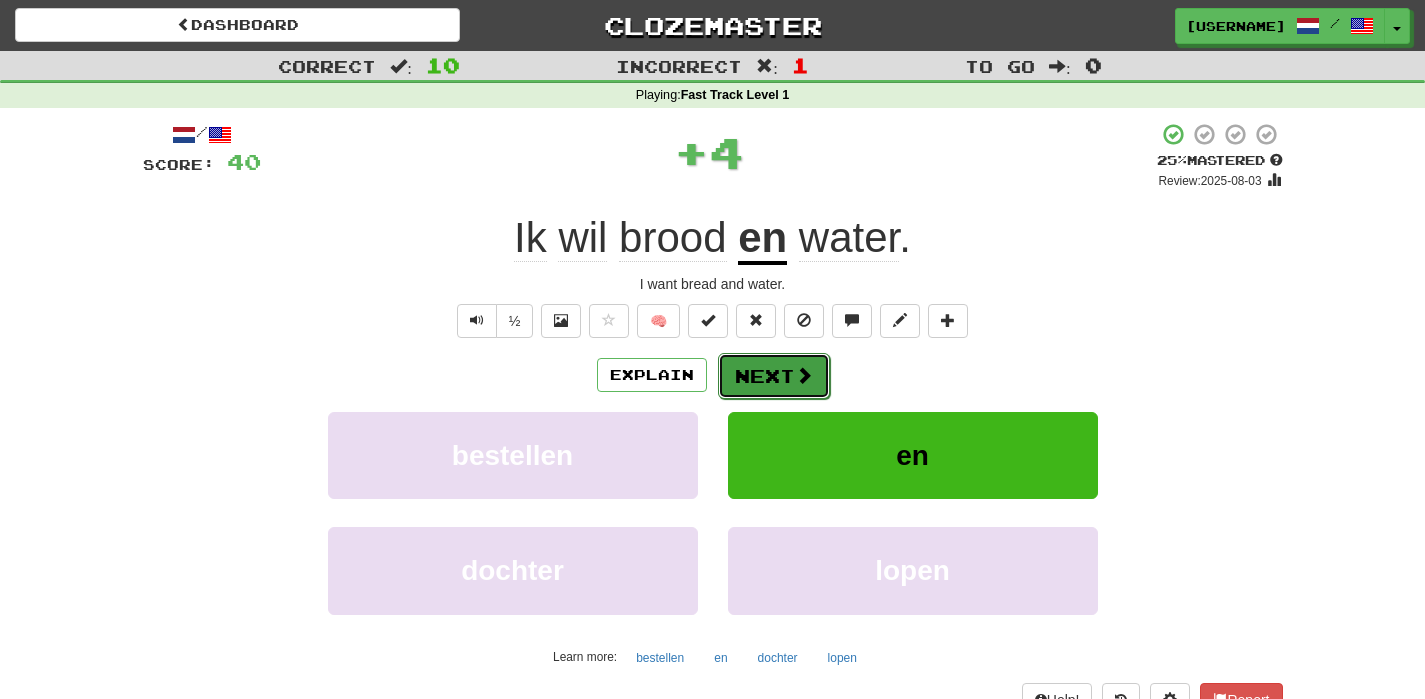 click on "Next" at bounding box center [774, 376] 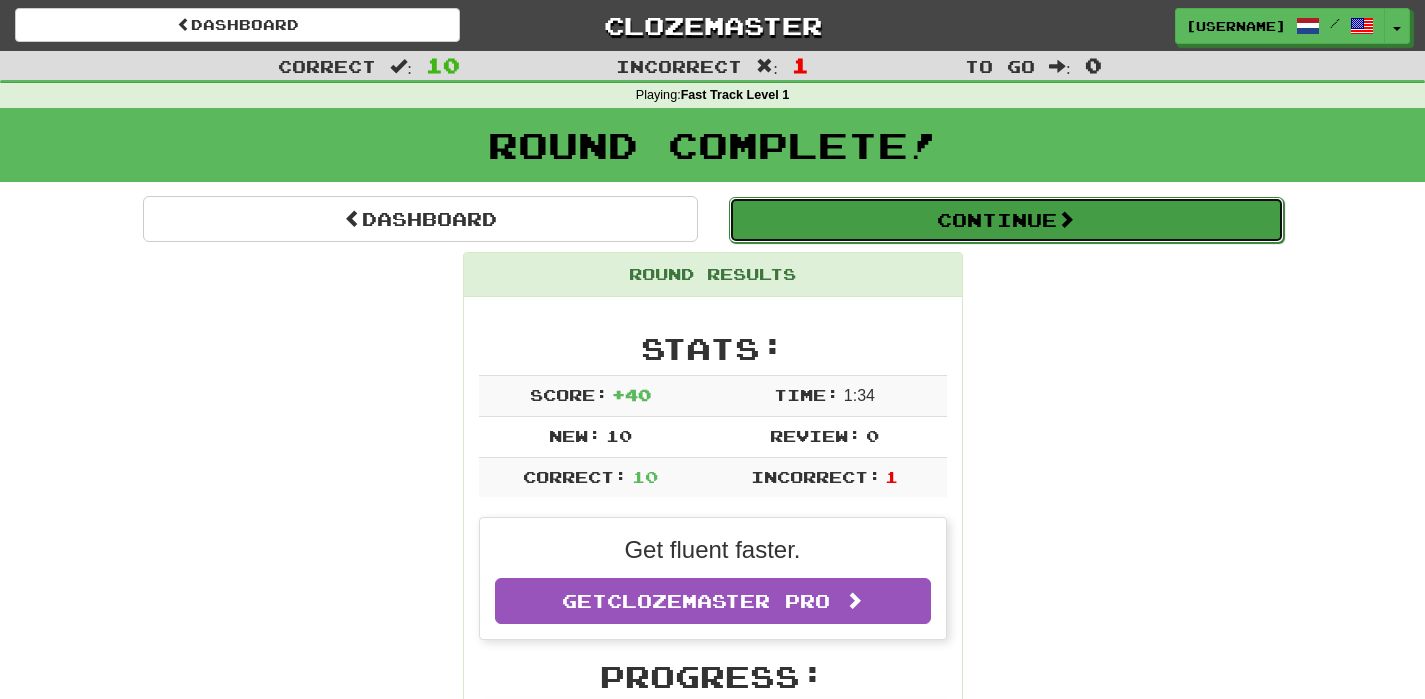 click on "Continue" at bounding box center [1006, 220] 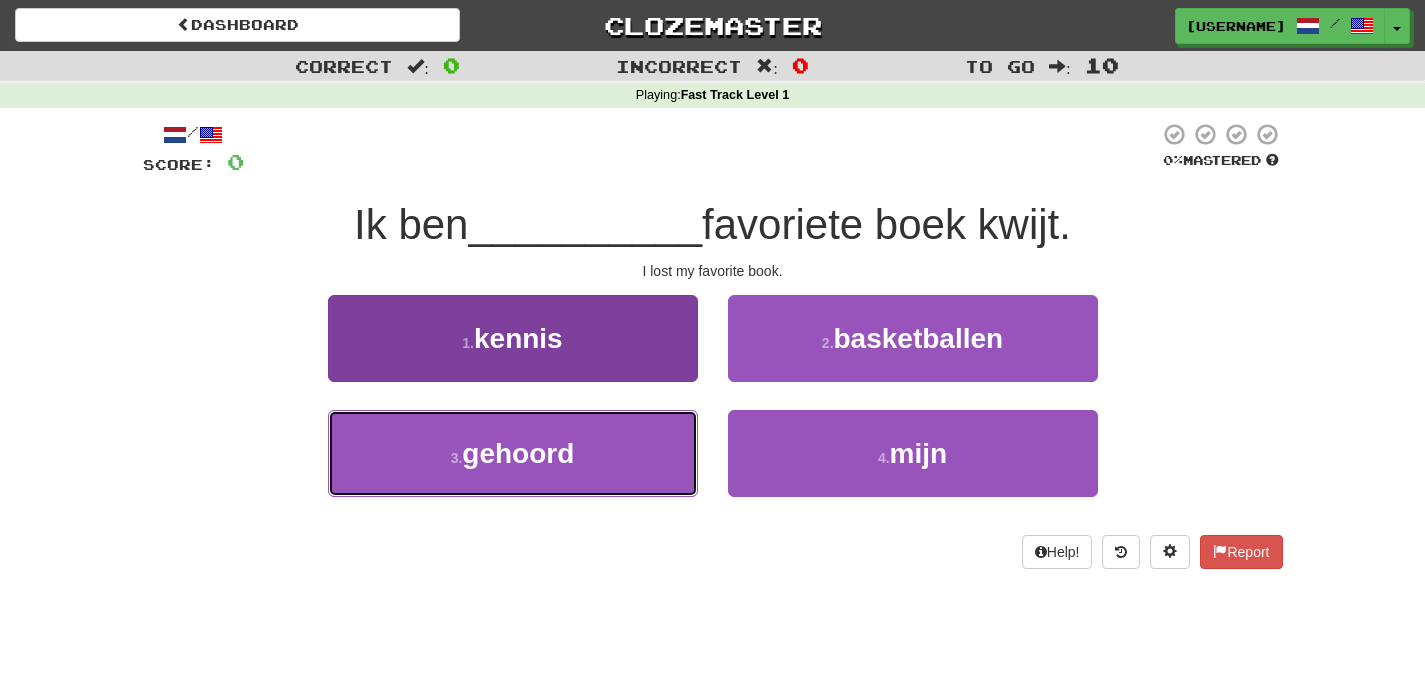 click on "3 . gehoord" at bounding box center (513, 453) 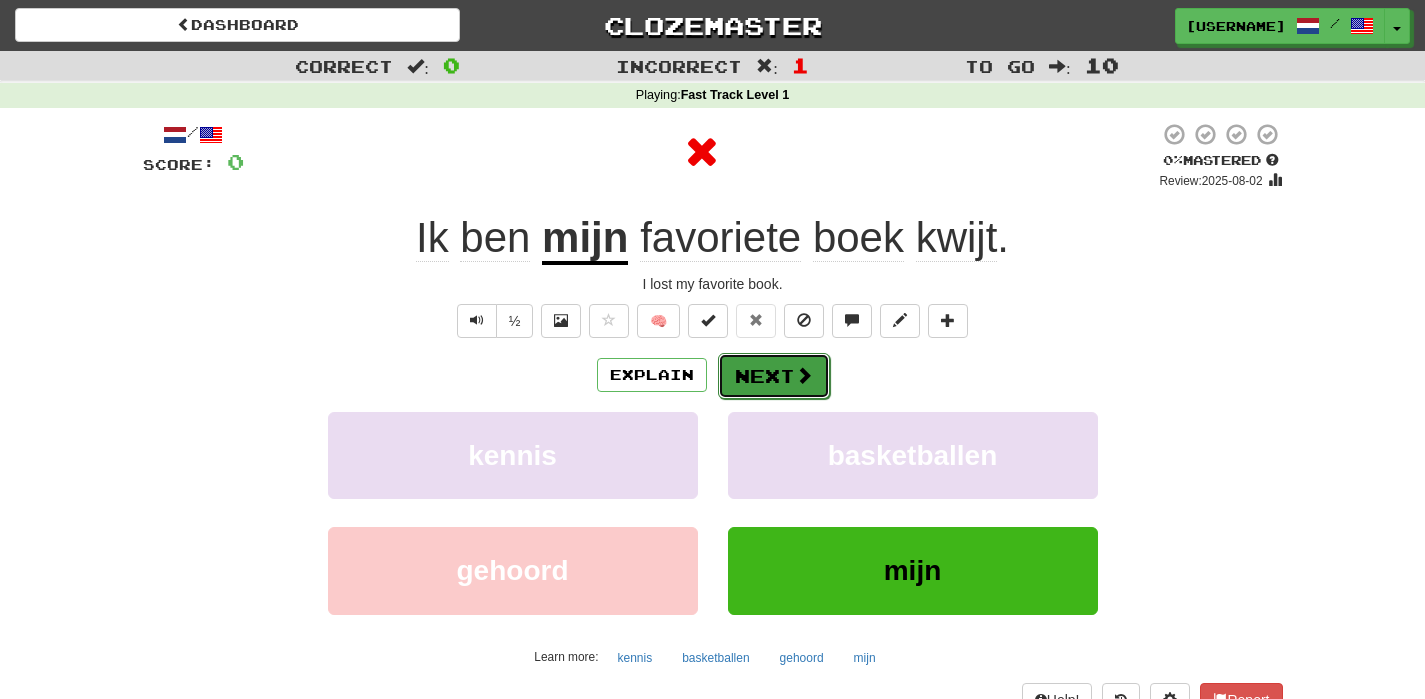click on "Next" at bounding box center [774, 376] 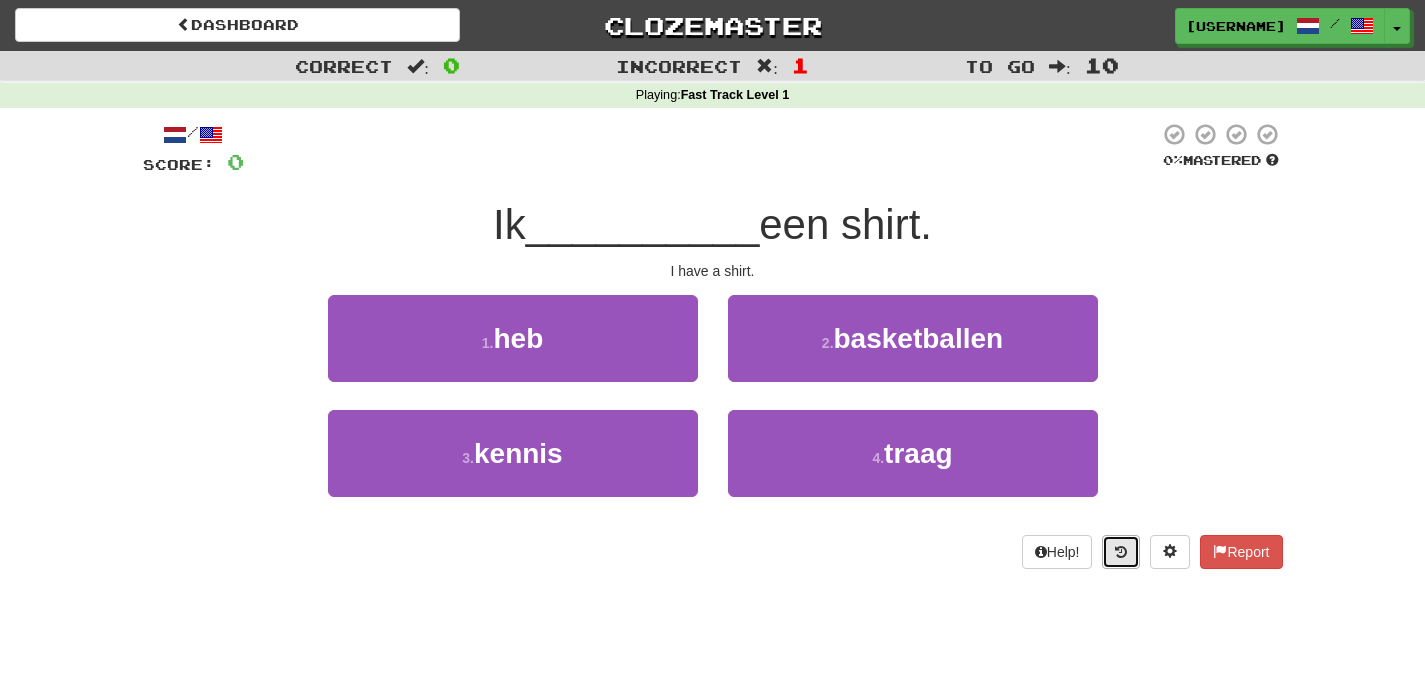 click at bounding box center (1121, 552) 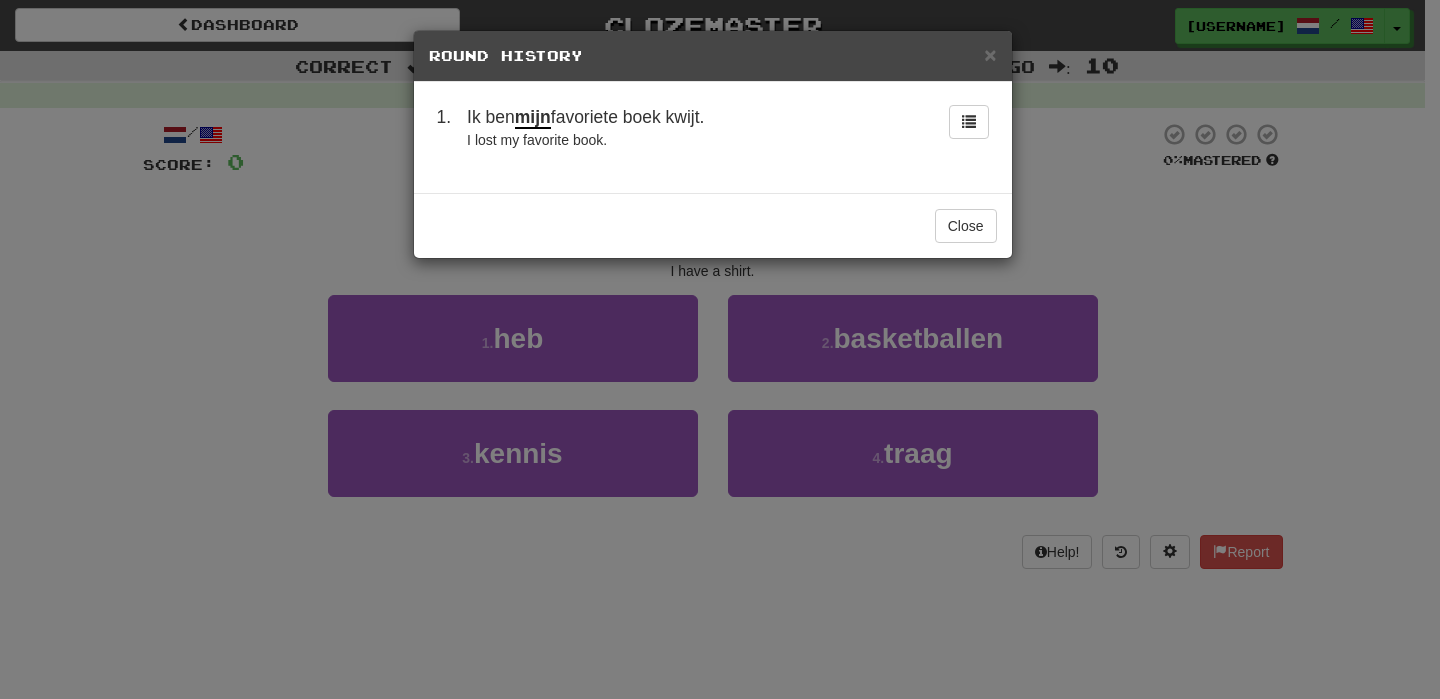 click at bounding box center [965, 127] 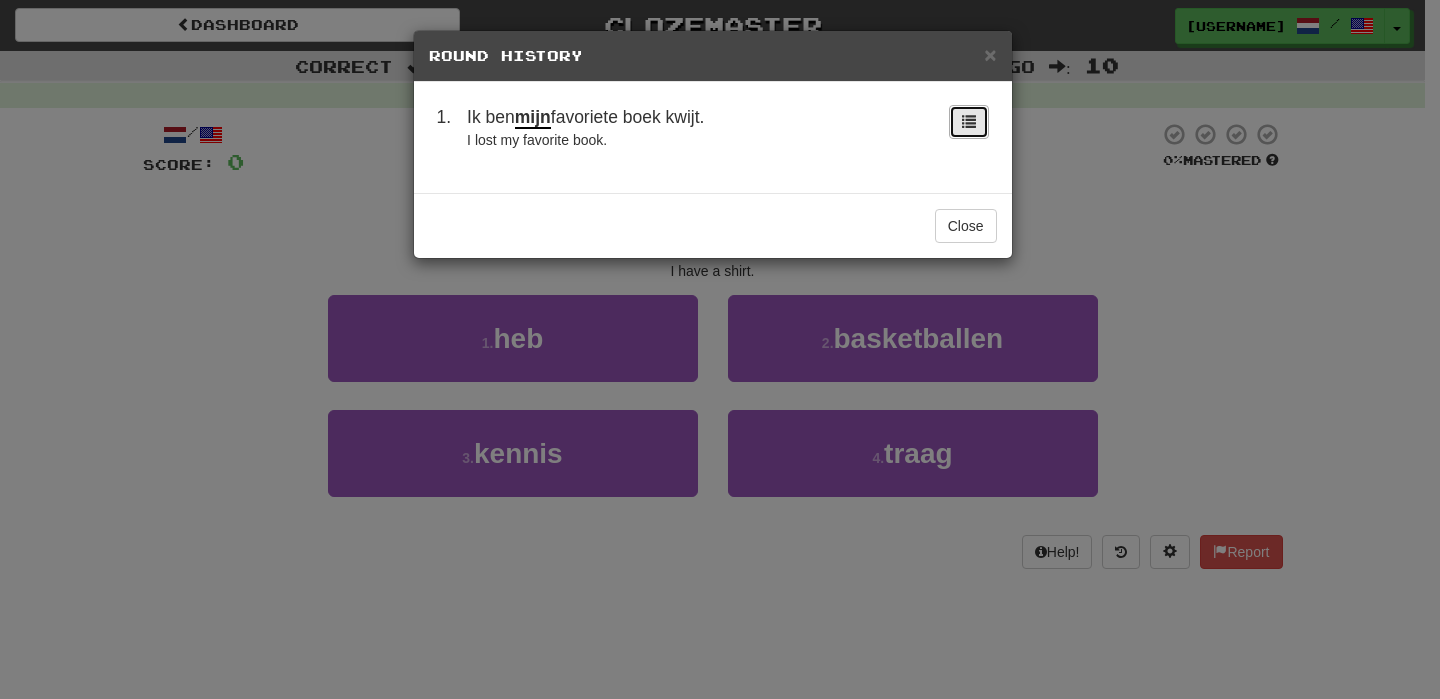 click at bounding box center (969, 121) 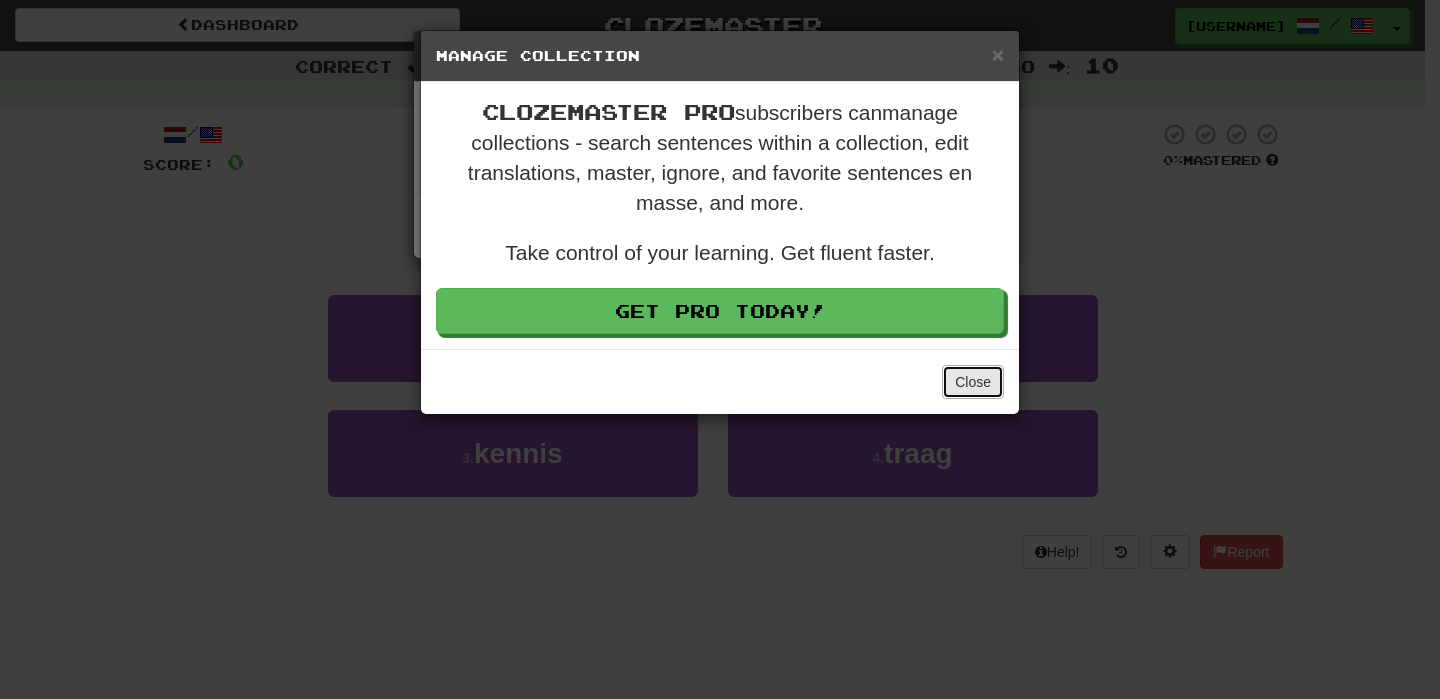 click on "Close" at bounding box center [973, 382] 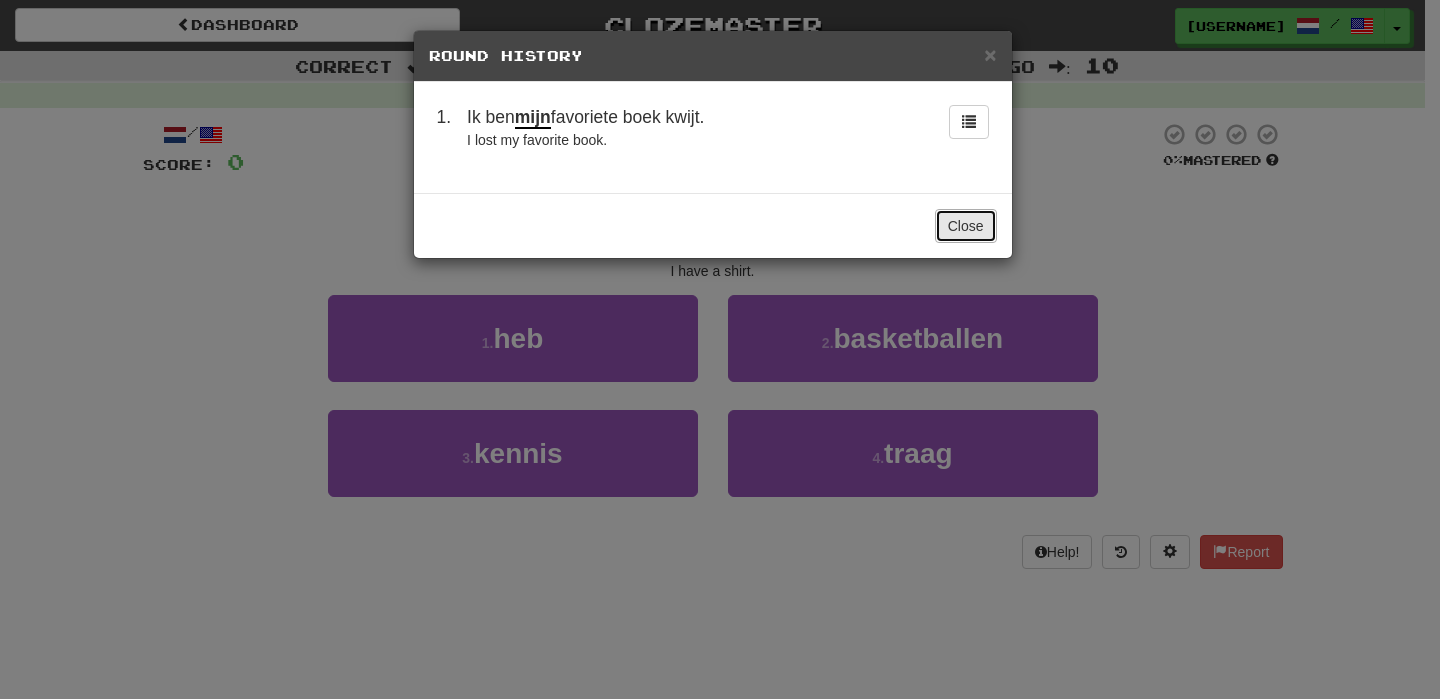 click on "Close" at bounding box center (966, 226) 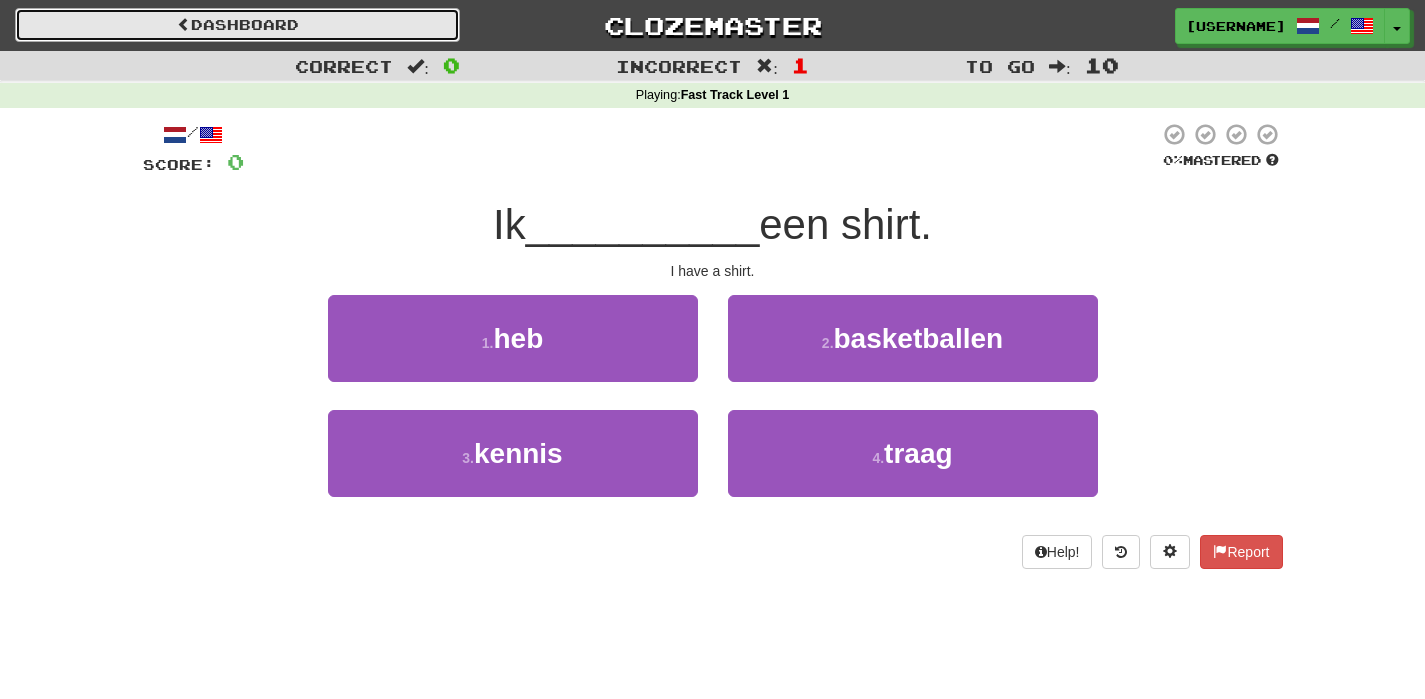 click on "Dashboard" at bounding box center [237, 25] 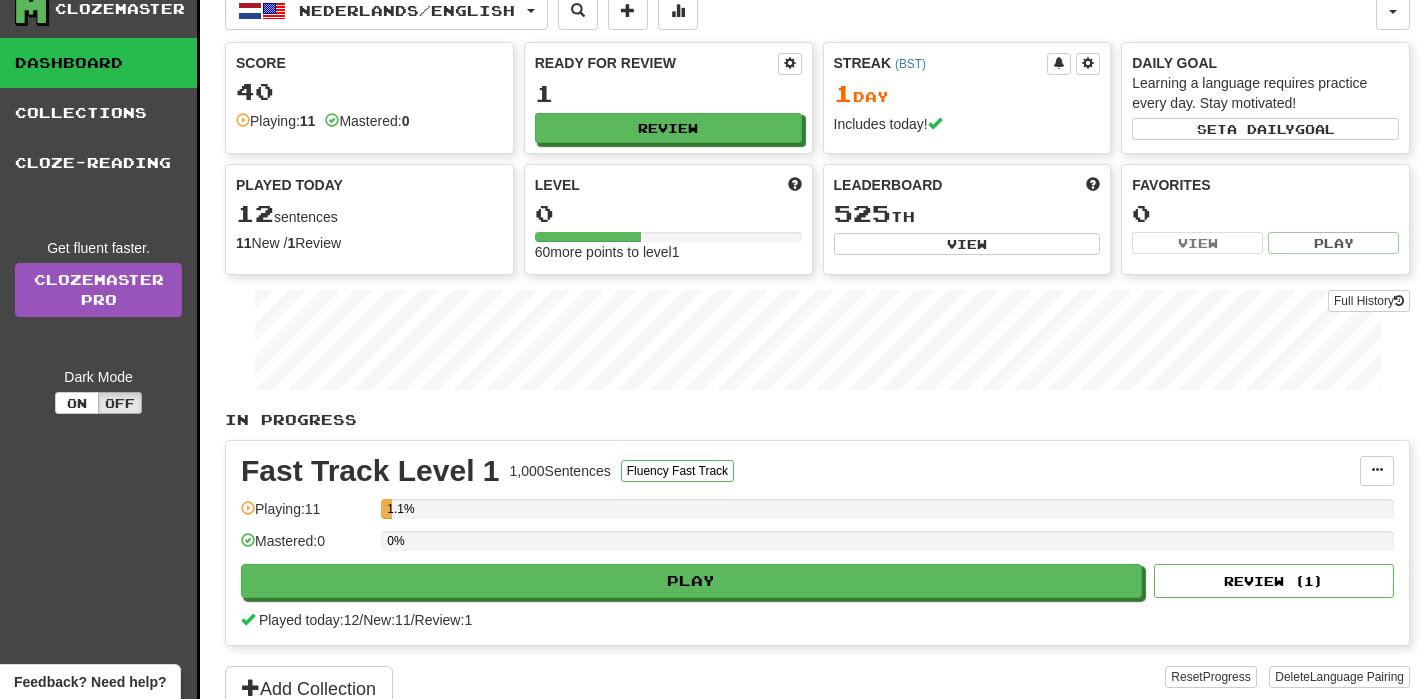 scroll, scrollTop: 0, scrollLeft: 0, axis: both 